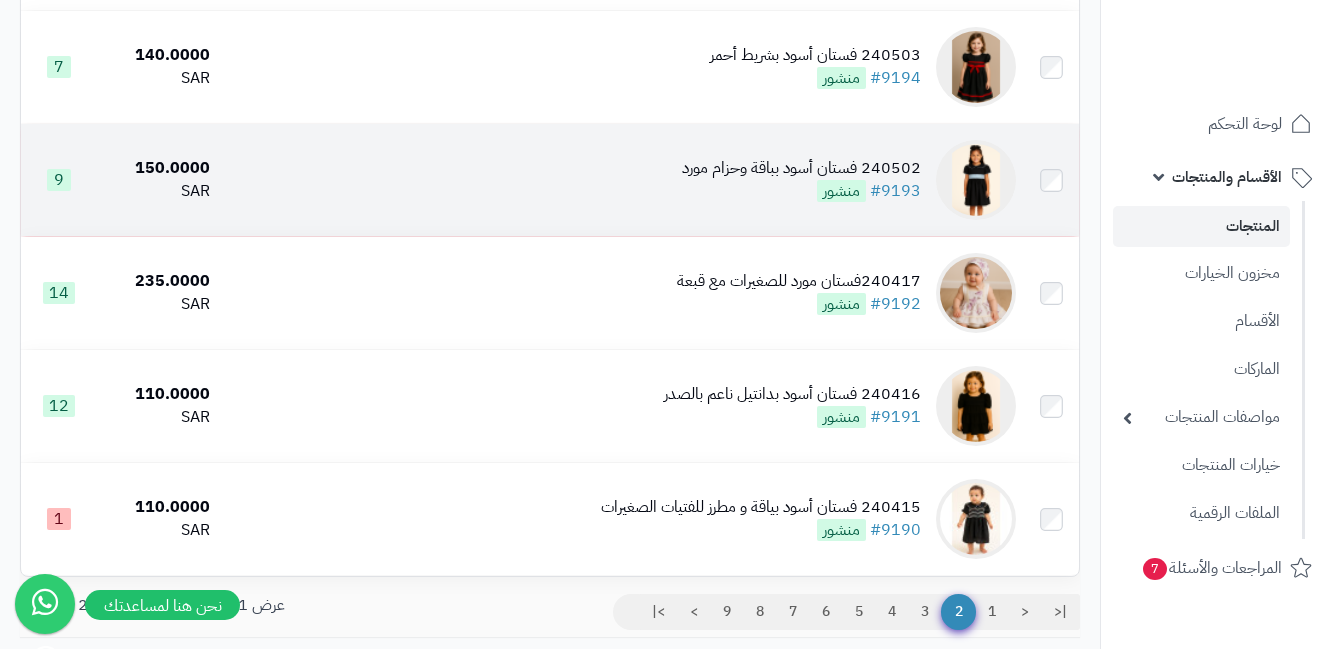 scroll, scrollTop: 2100, scrollLeft: 0, axis: vertical 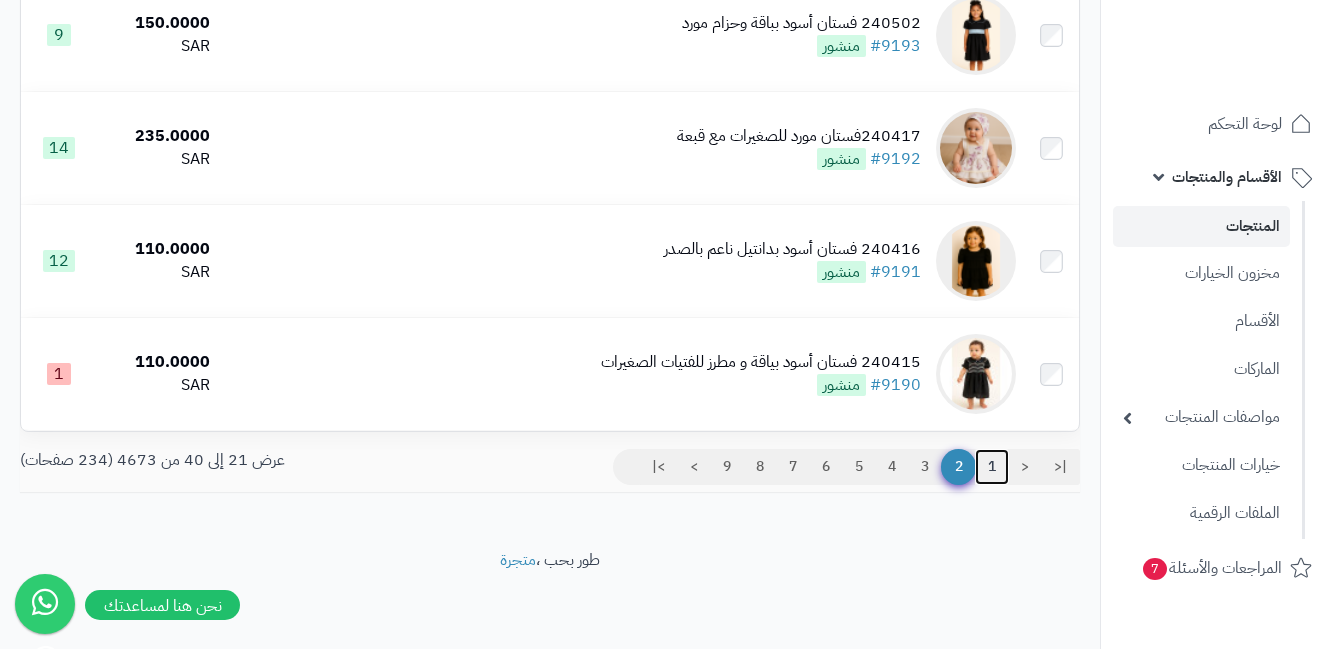 click on "1" at bounding box center (992, 467) 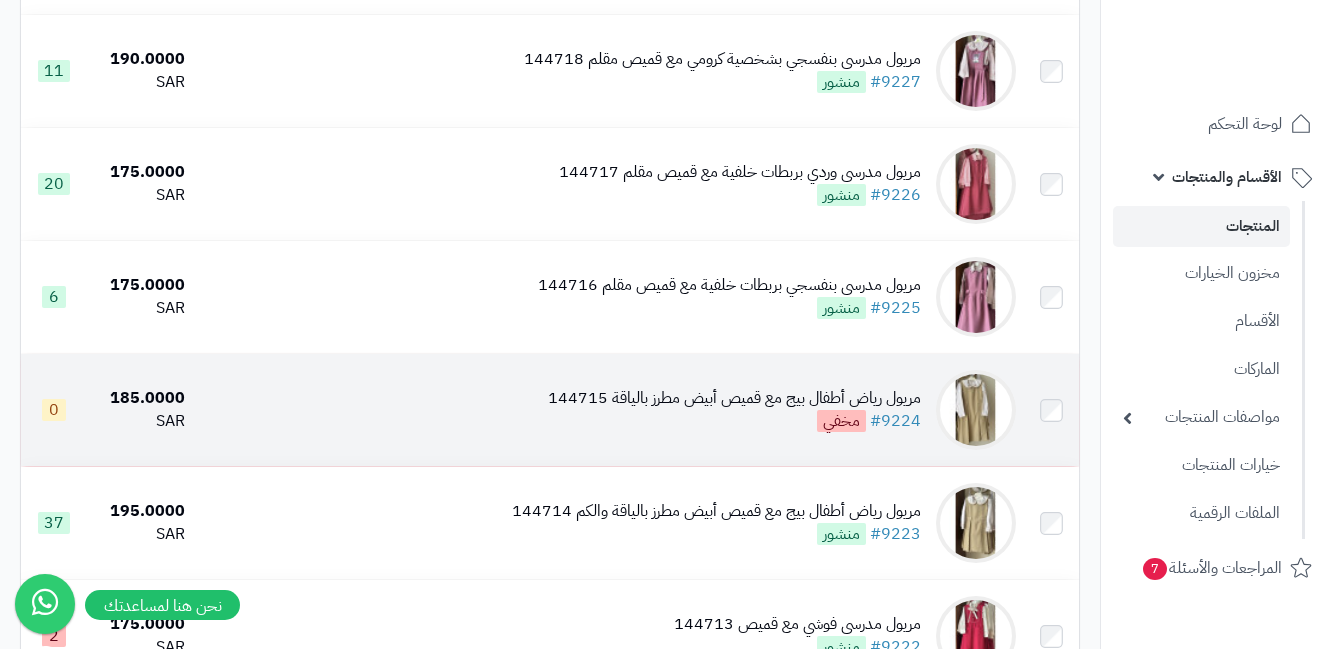 scroll, scrollTop: 1100, scrollLeft: 0, axis: vertical 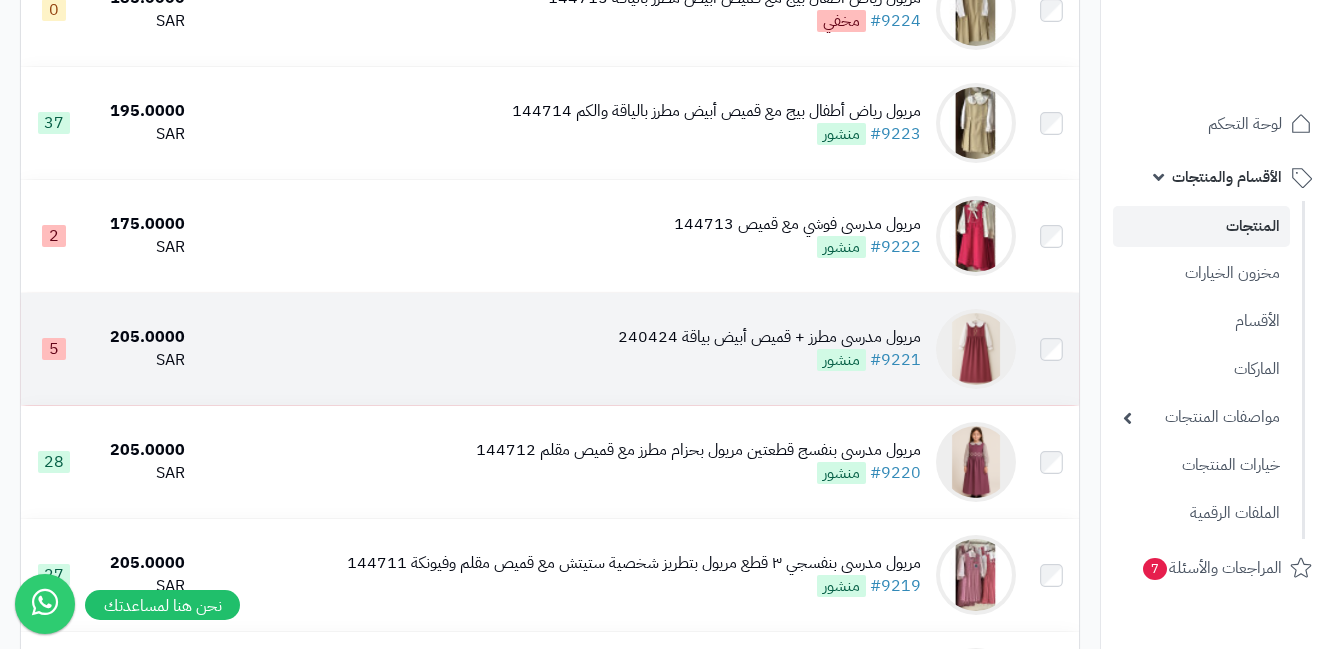 click at bounding box center (976, 349) 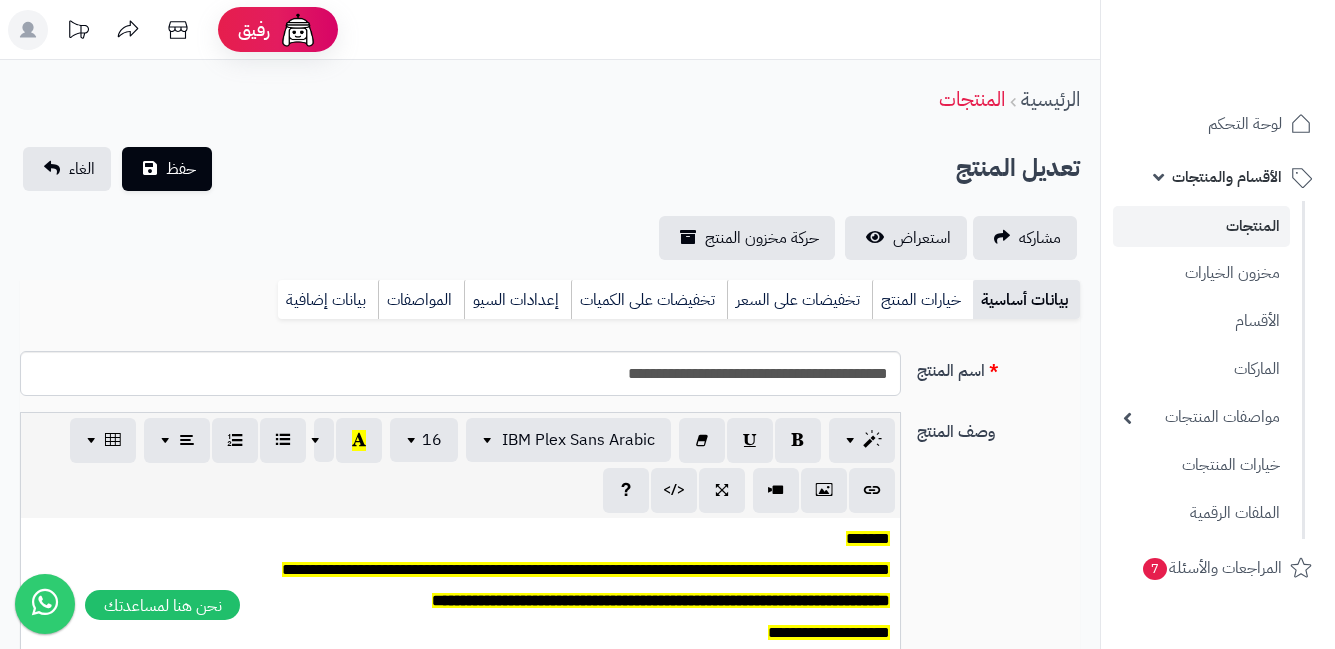 scroll, scrollTop: 0, scrollLeft: 0, axis: both 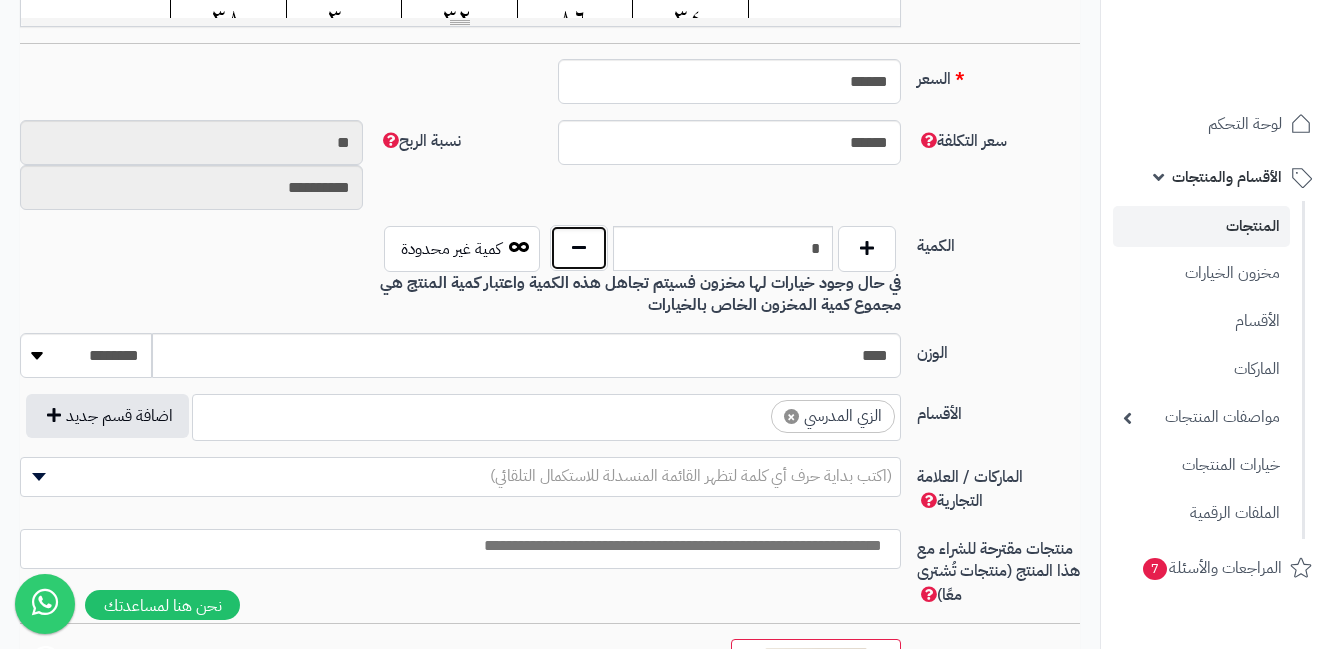 click at bounding box center [579, 248] 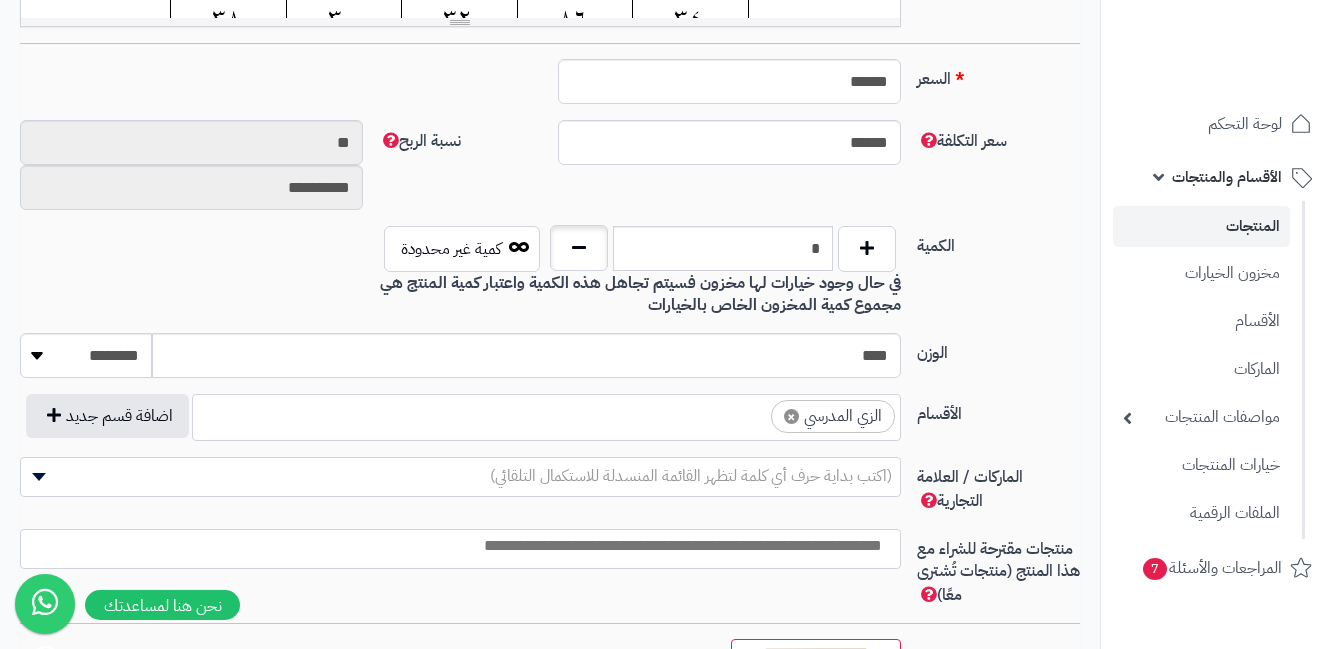 type on "*" 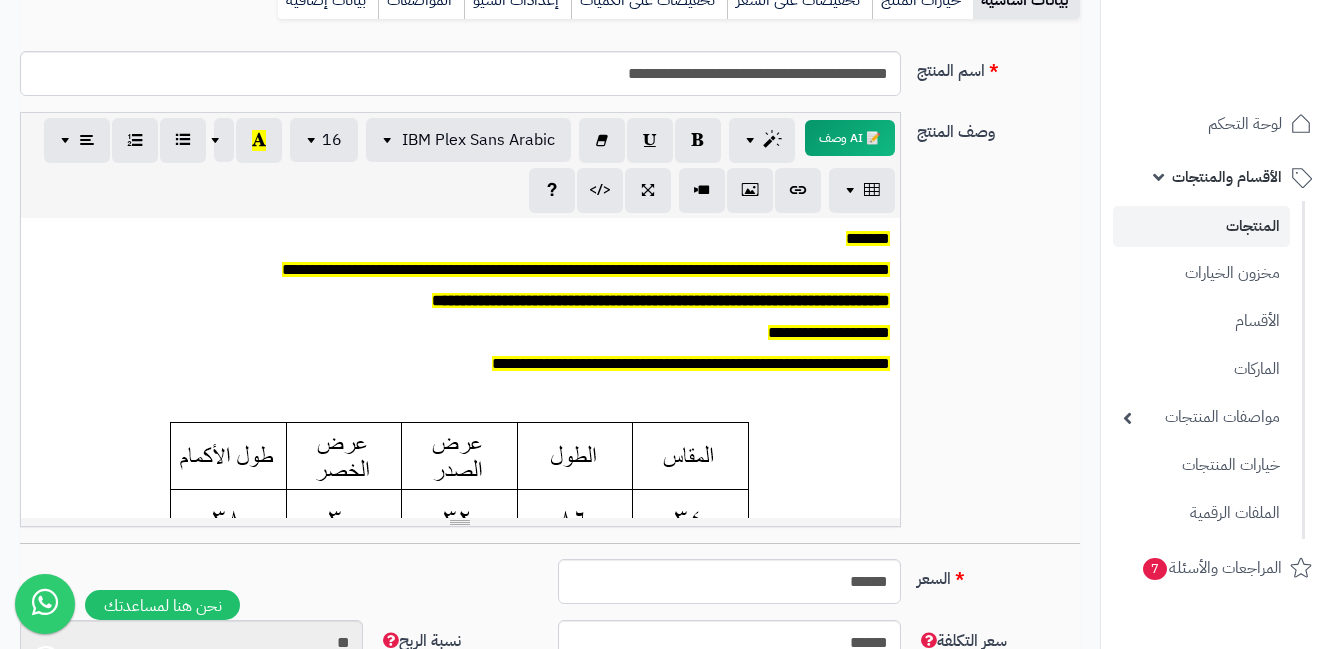 scroll, scrollTop: 0, scrollLeft: 0, axis: both 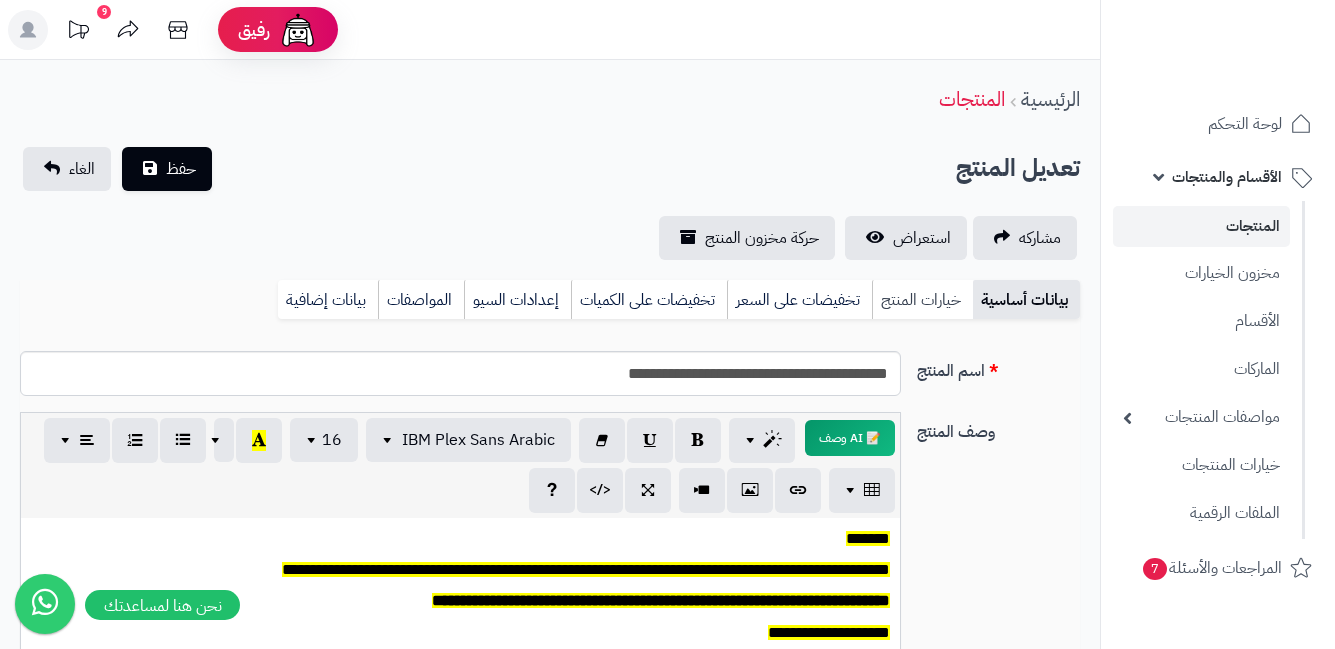 click on "خيارات المنتج" at bounding box center (922, 300) 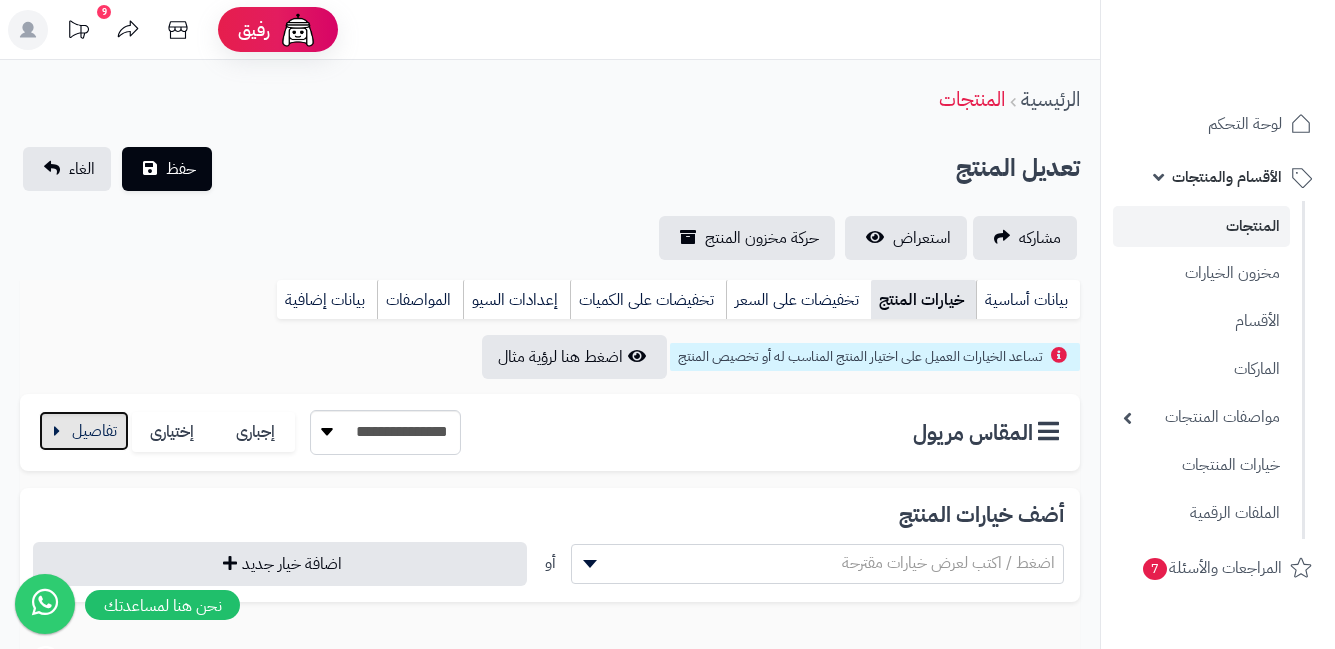 click at bounding box center [84, 431] 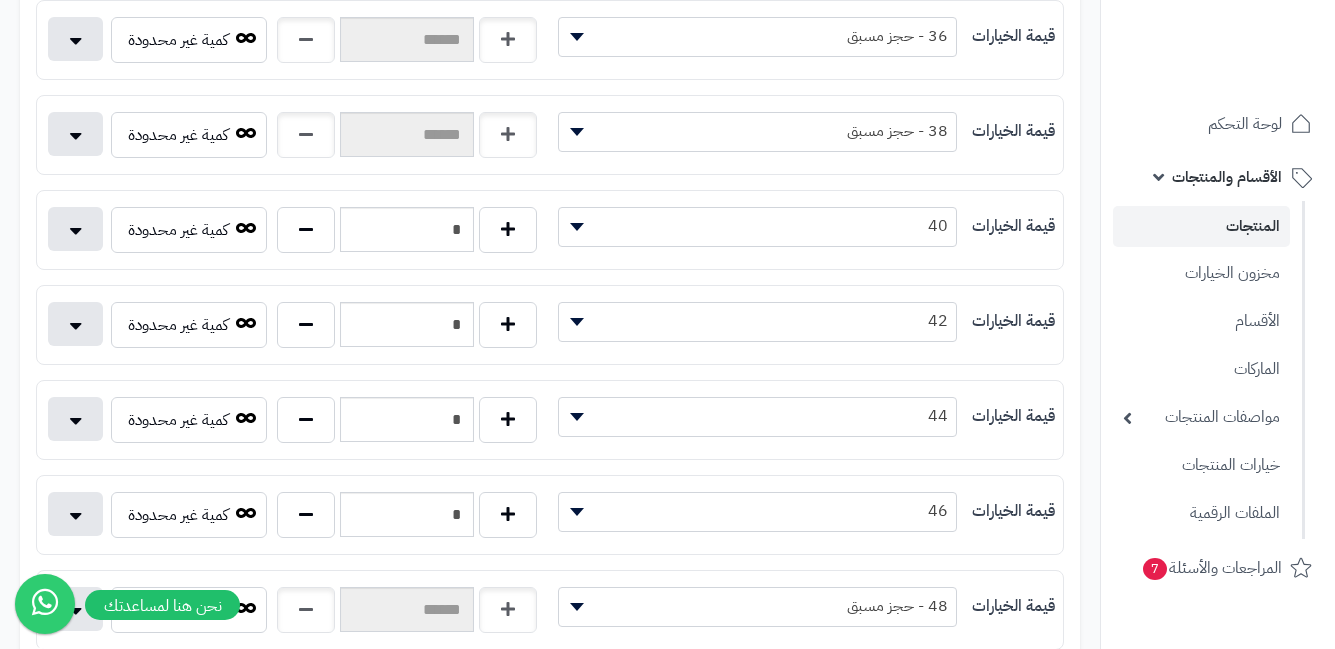 scroll, scrollTop: 600, scrollLeft: 0, axis: vertical 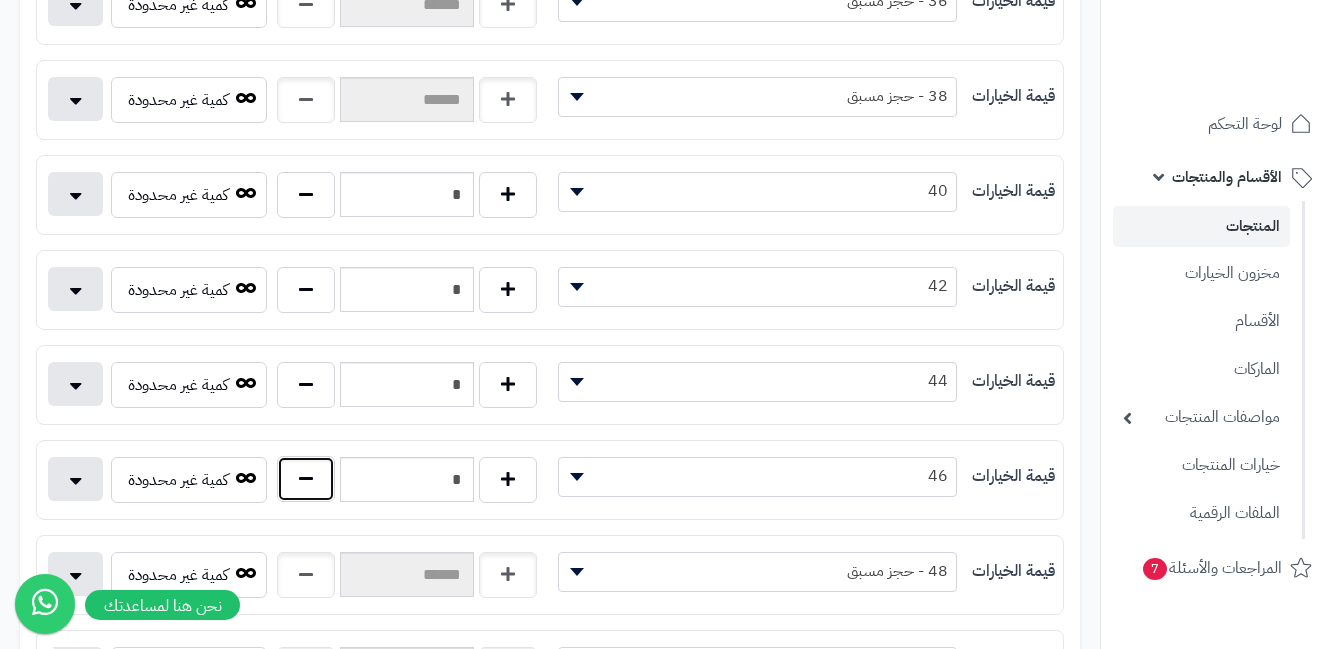 click at bounding box center [306, 479] 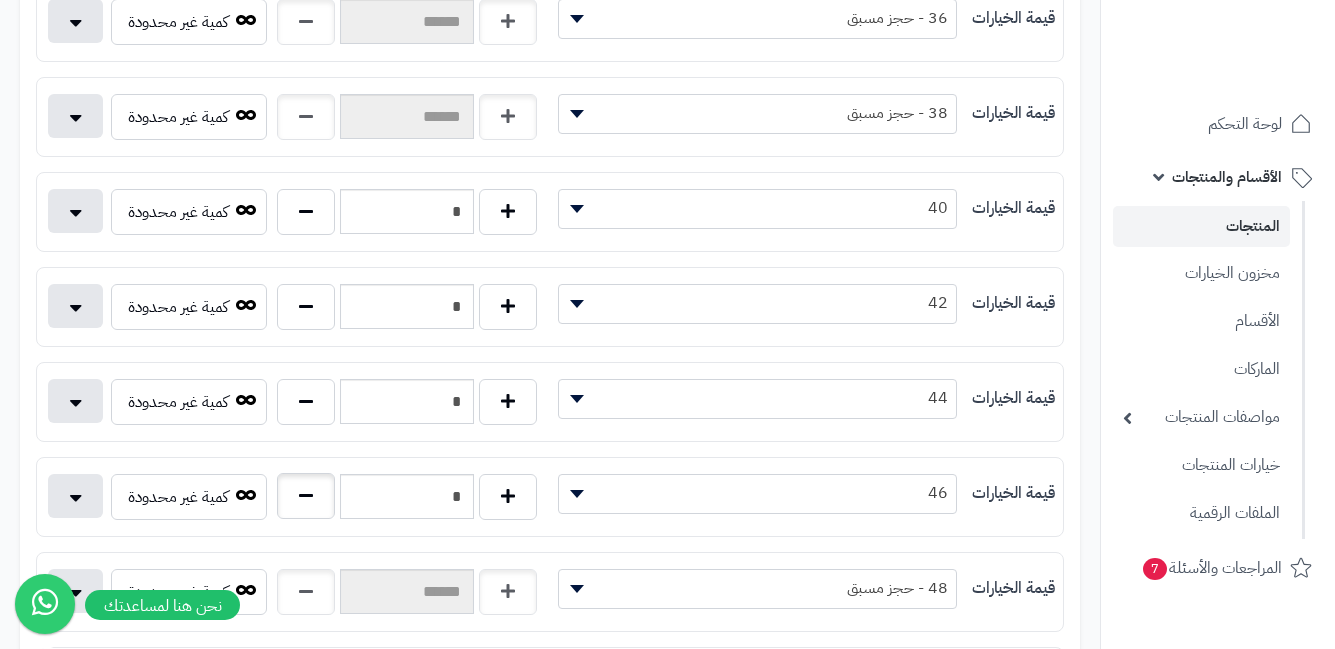 scroll, scrollTop: 600, scrollLeft: 0, axis: vertical 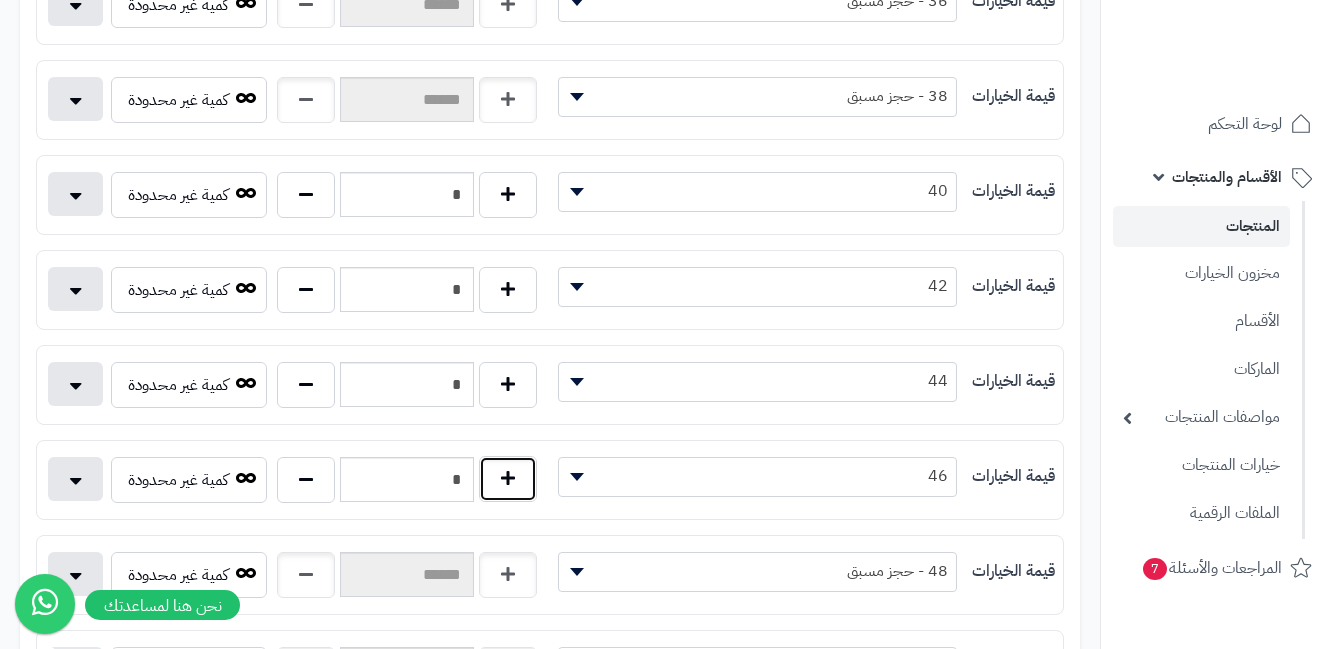 click at bounding box center [508, 479] 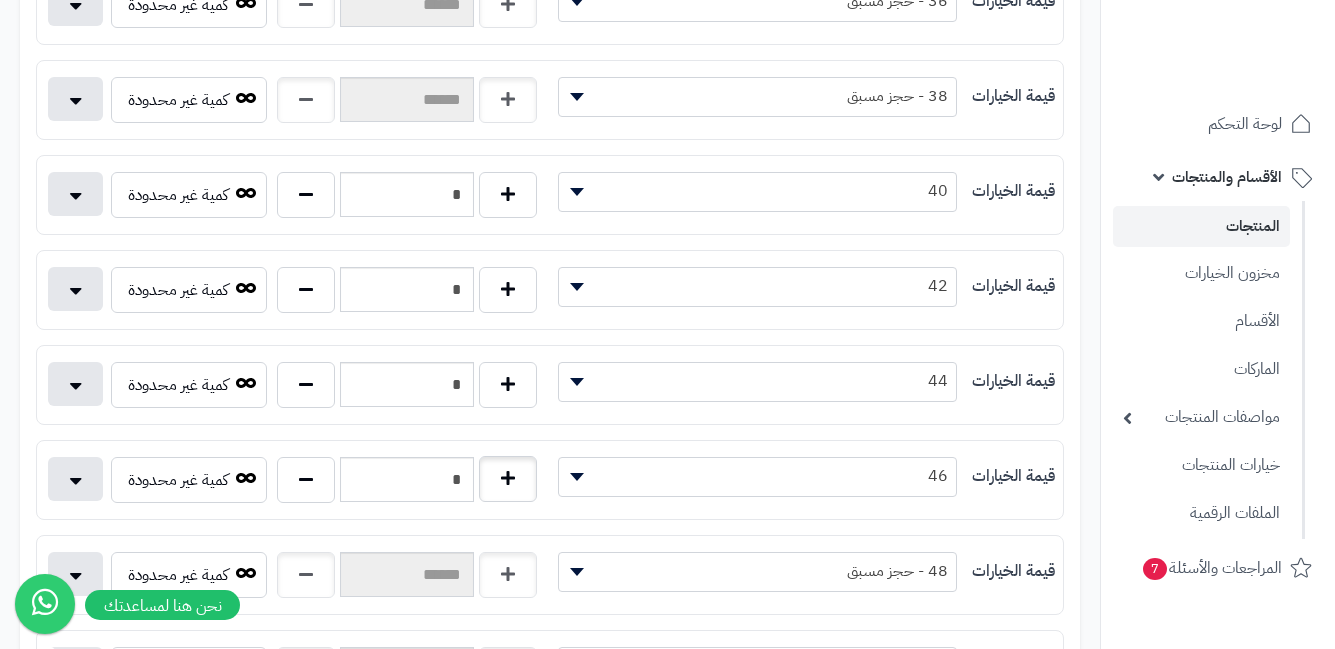 type on "*" 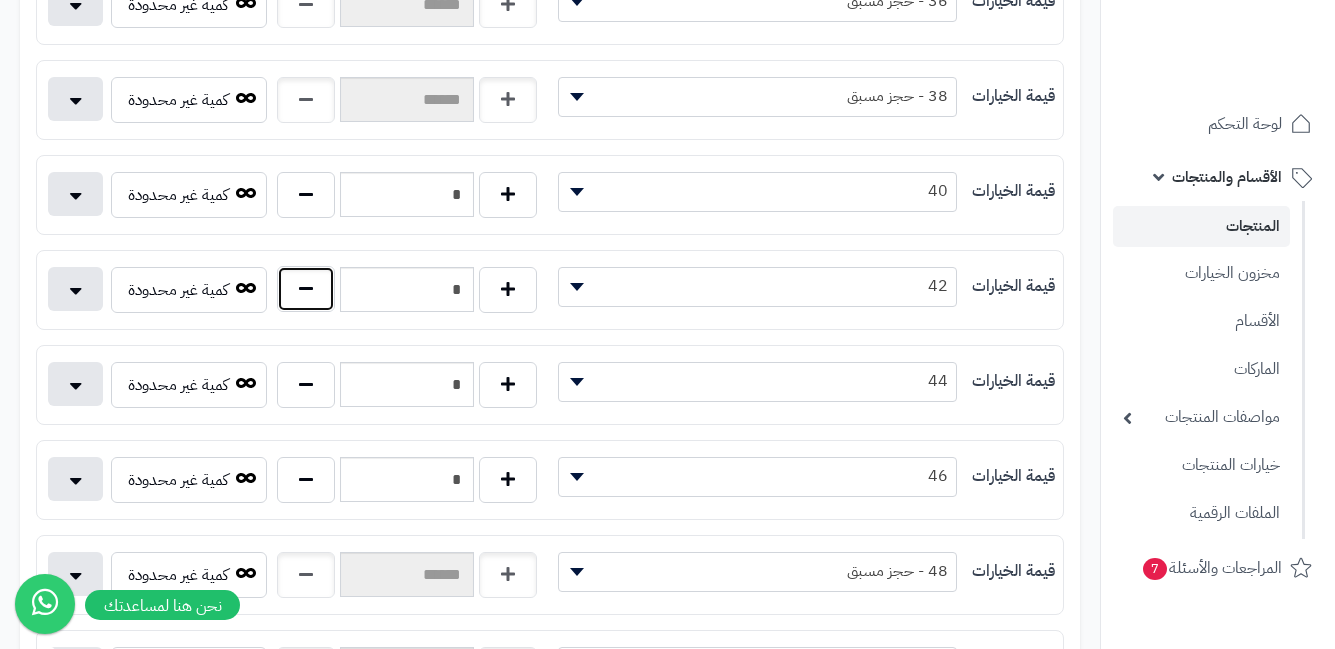 click at bounding box center [306, 289] 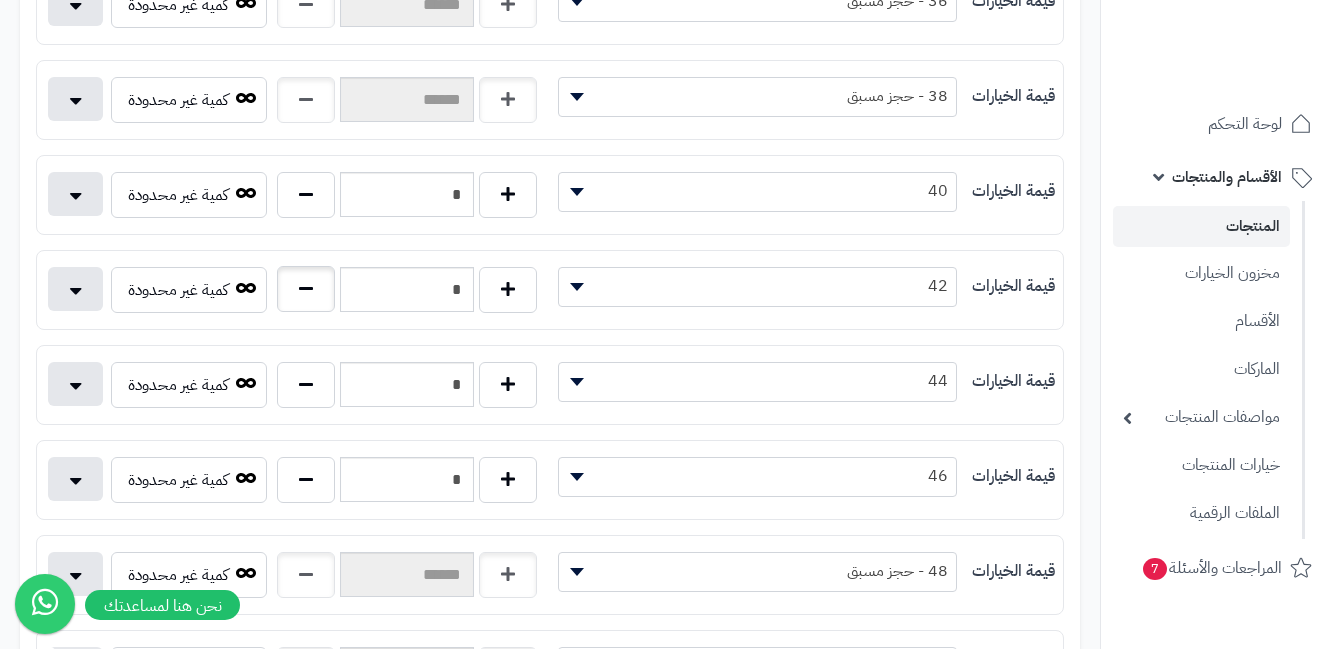 type on "*" 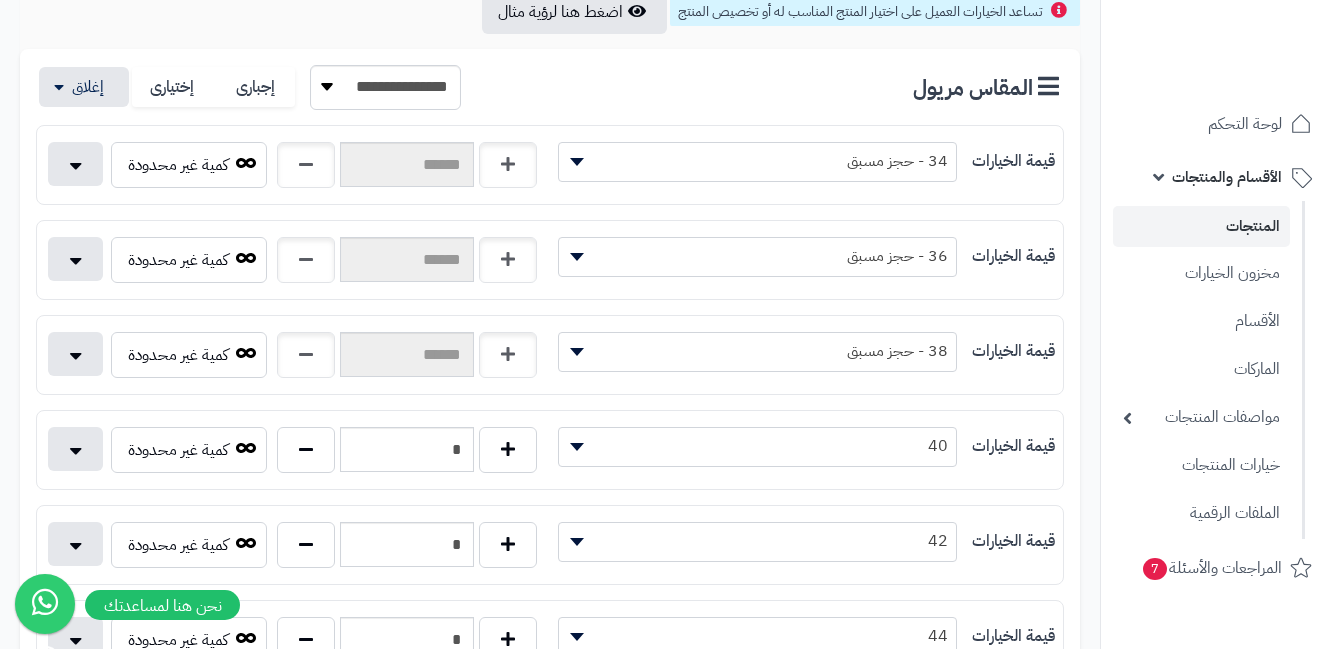 scroll, scrollTop: 0, scrollLeft: 0, axis: both 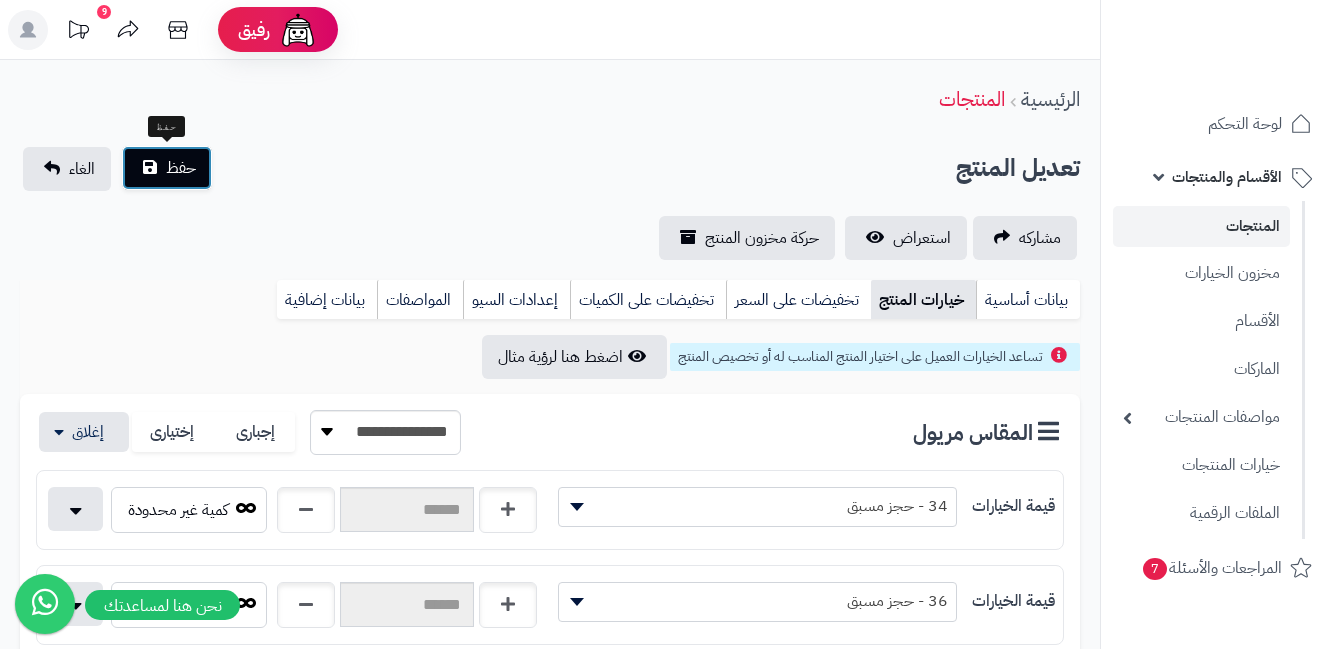 click on "حفظ" at bounding box center [181, 168] 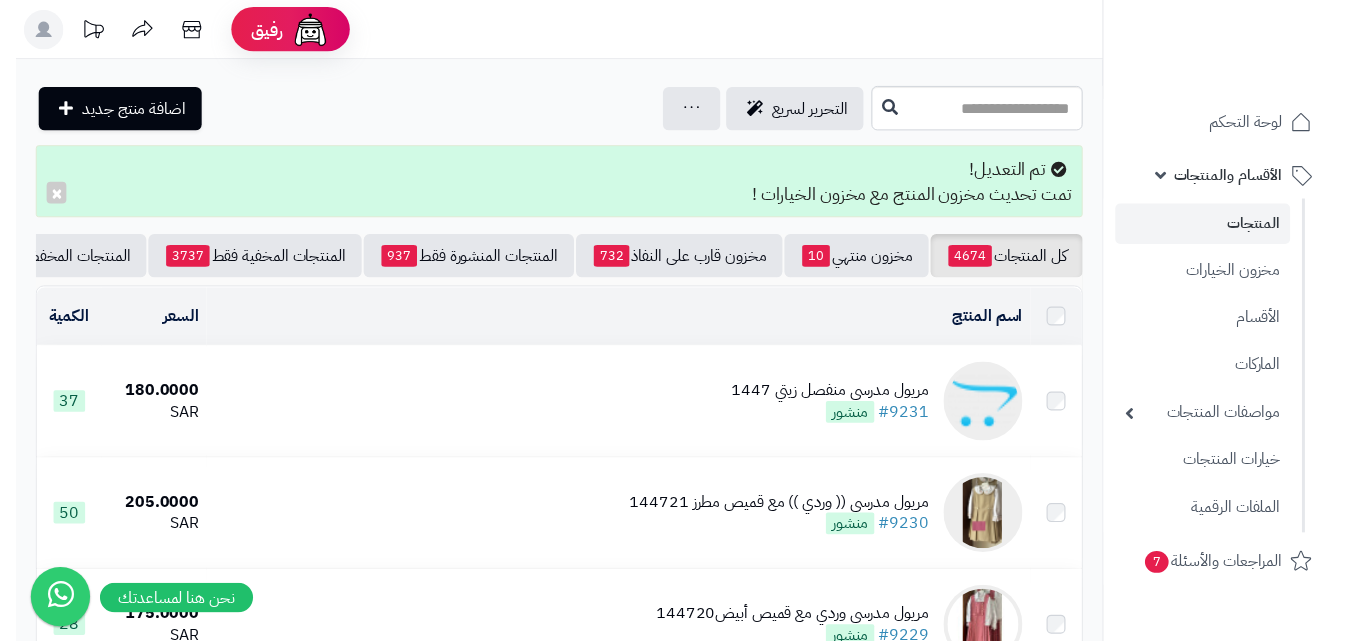 scroll, scrollTop: 0, scrollLeft: 0, axis: both 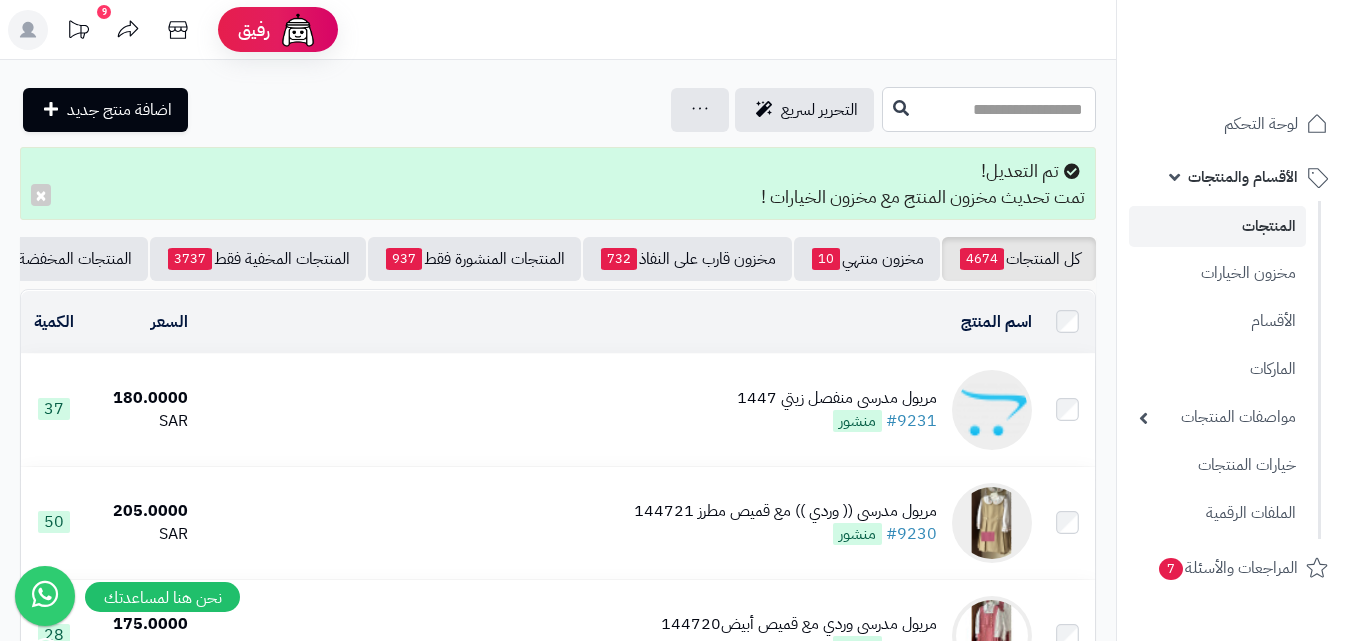 click at bounding box center [989, 109] 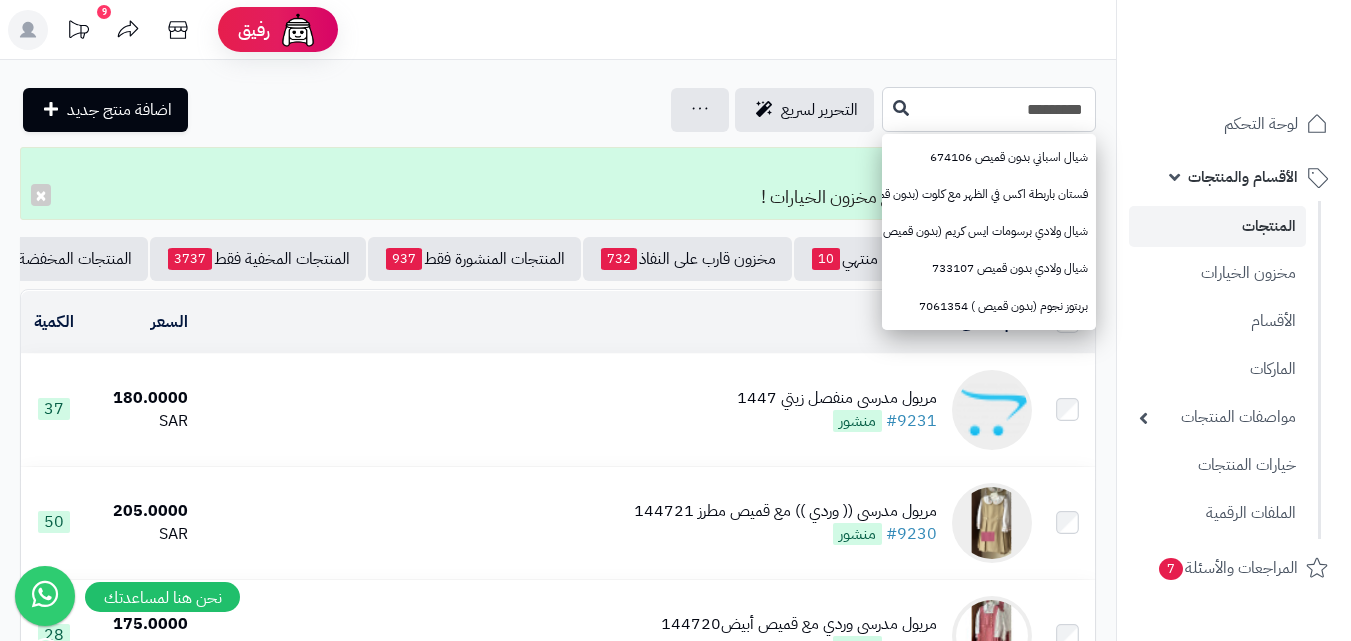 type on "*********" 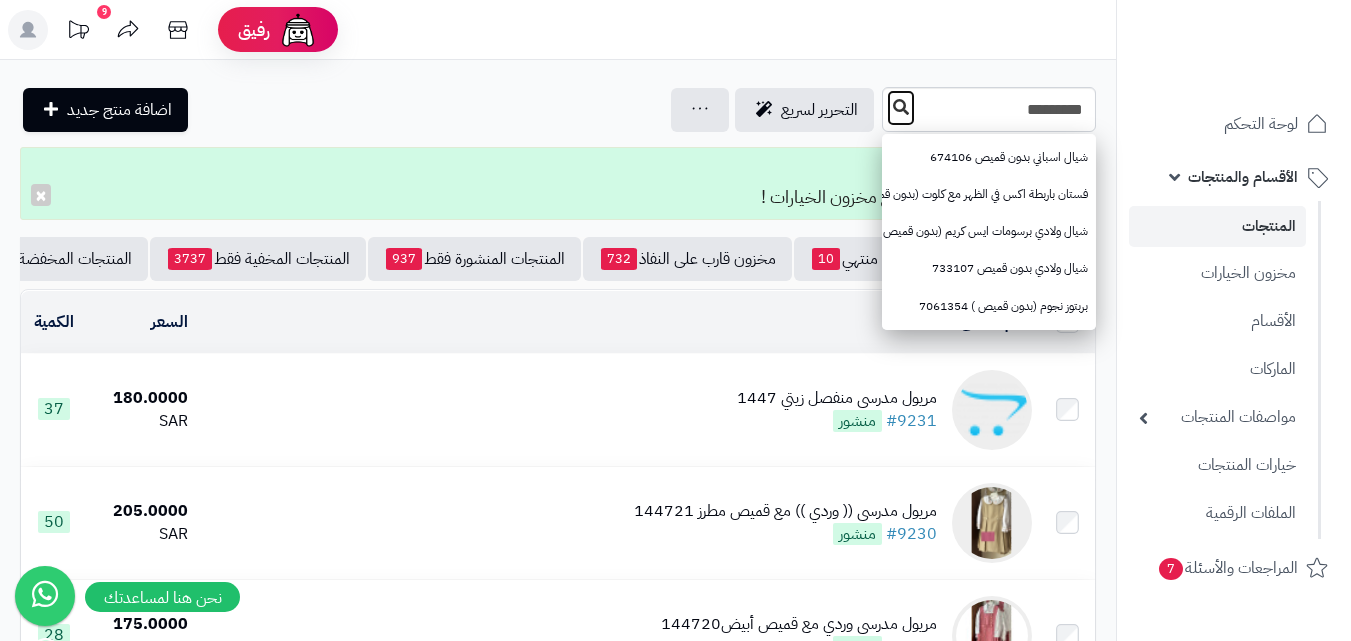 click at bounding box center [901, 107] 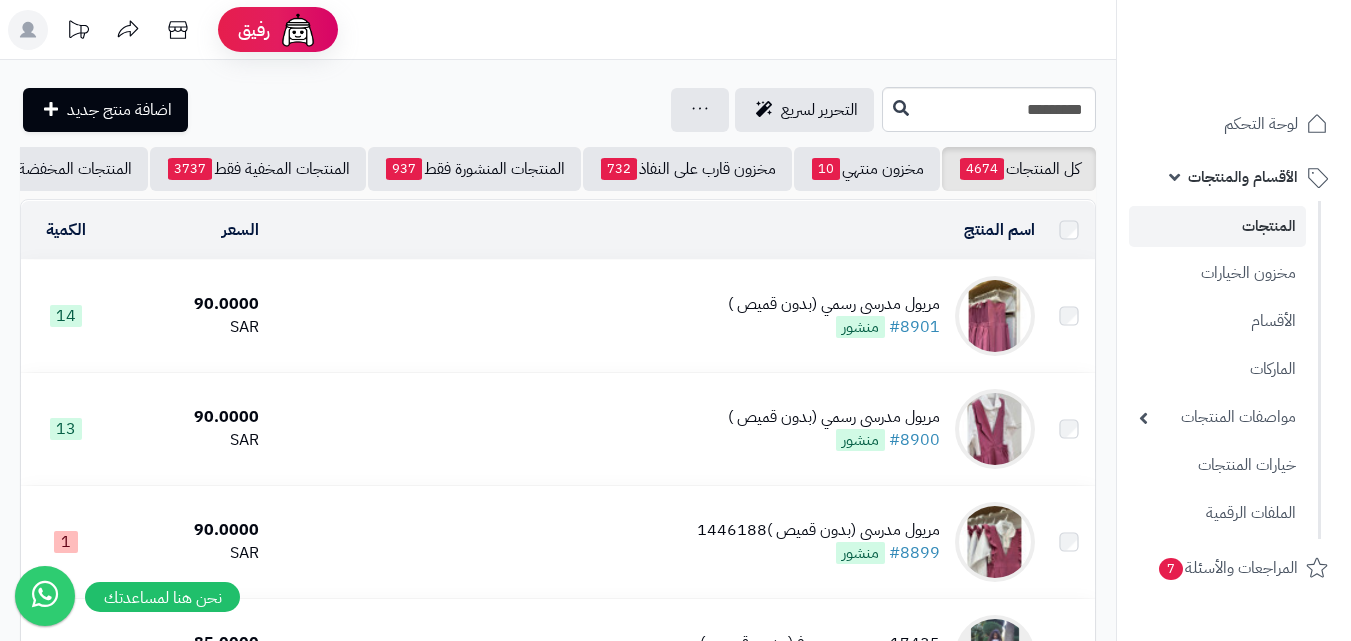 scroll, scrollTop: 0, scrollLeft: 0, axis: both 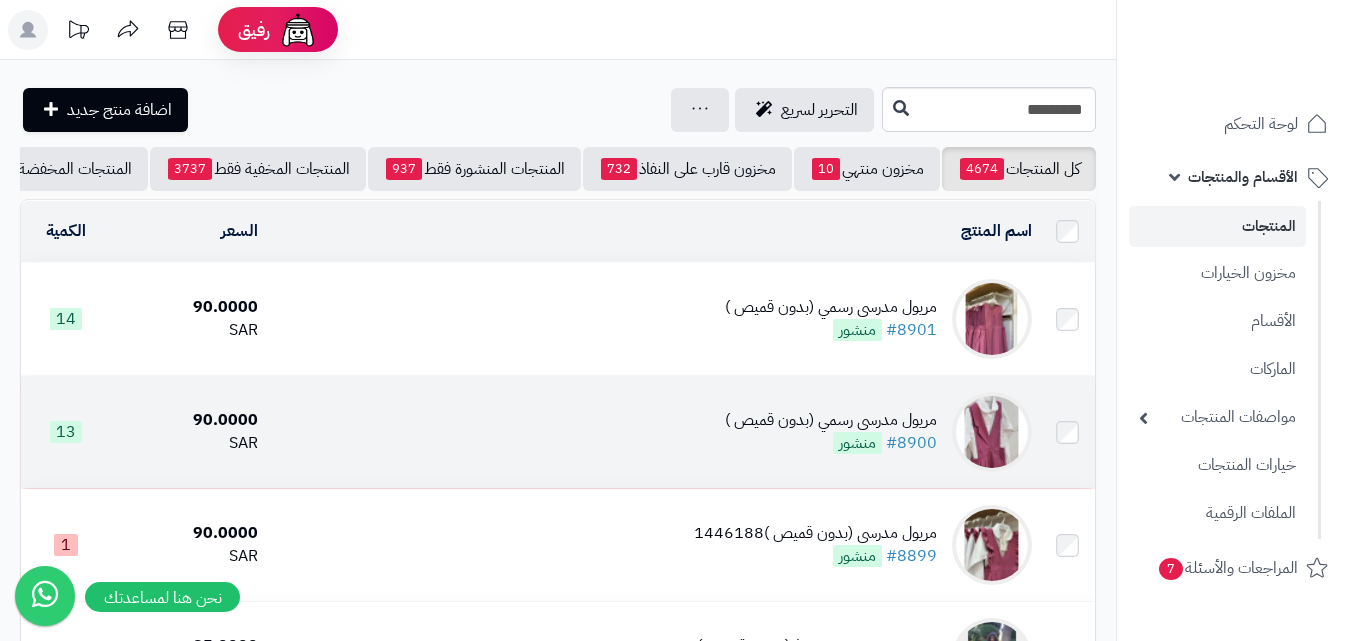 click at bounding box center [992, 432] 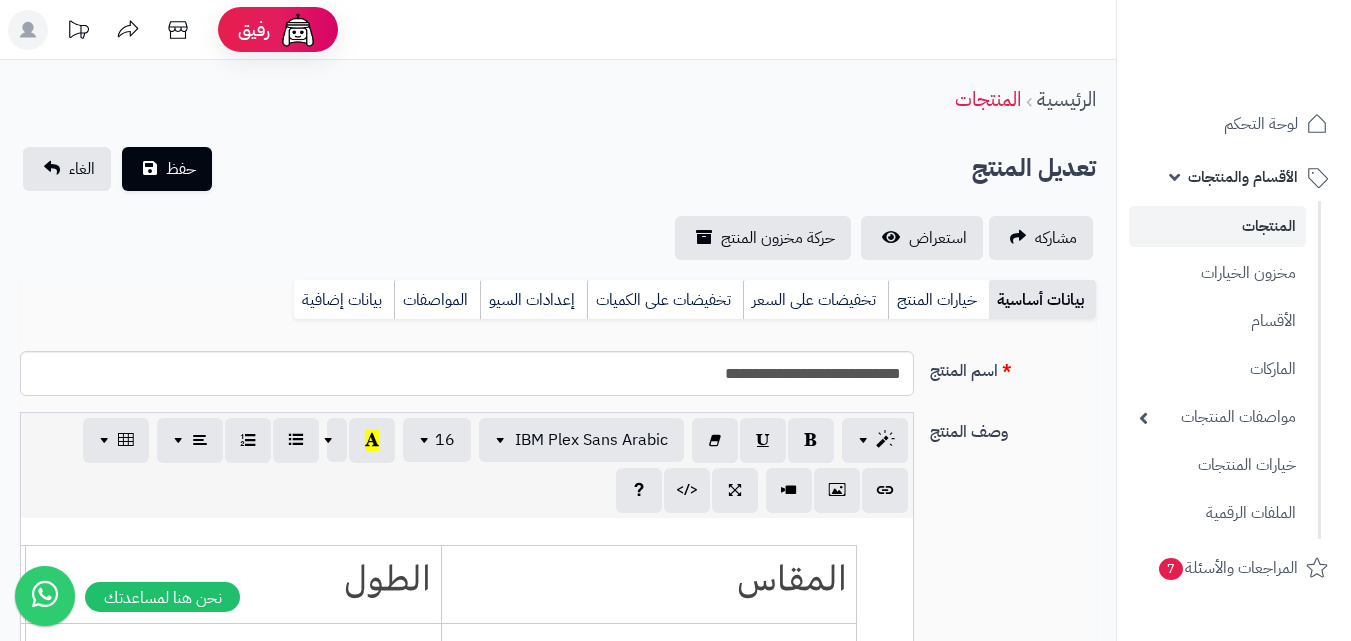 scroll, scrollTop: 0, scrollLeft: 0, axis: both 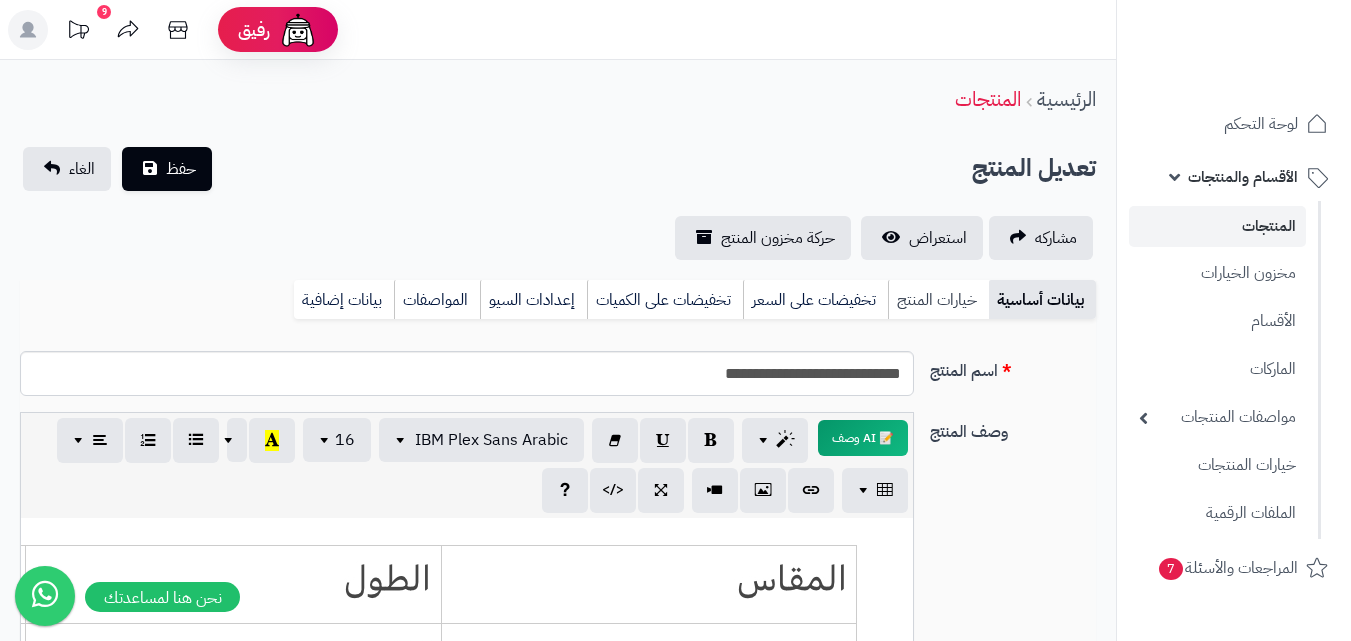 click on "خيارات المنتج" at bounding box center [938, 300] 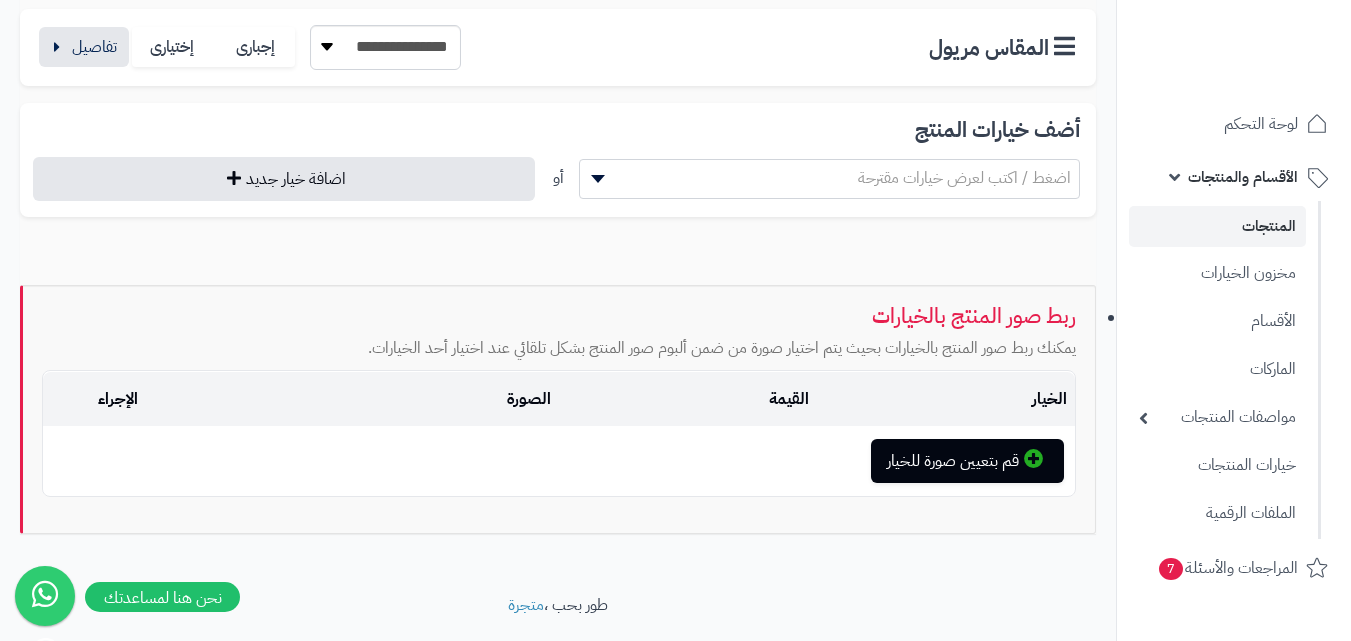 scroll, scrollTop: 438, scrollLeft: 0, axis: vertical 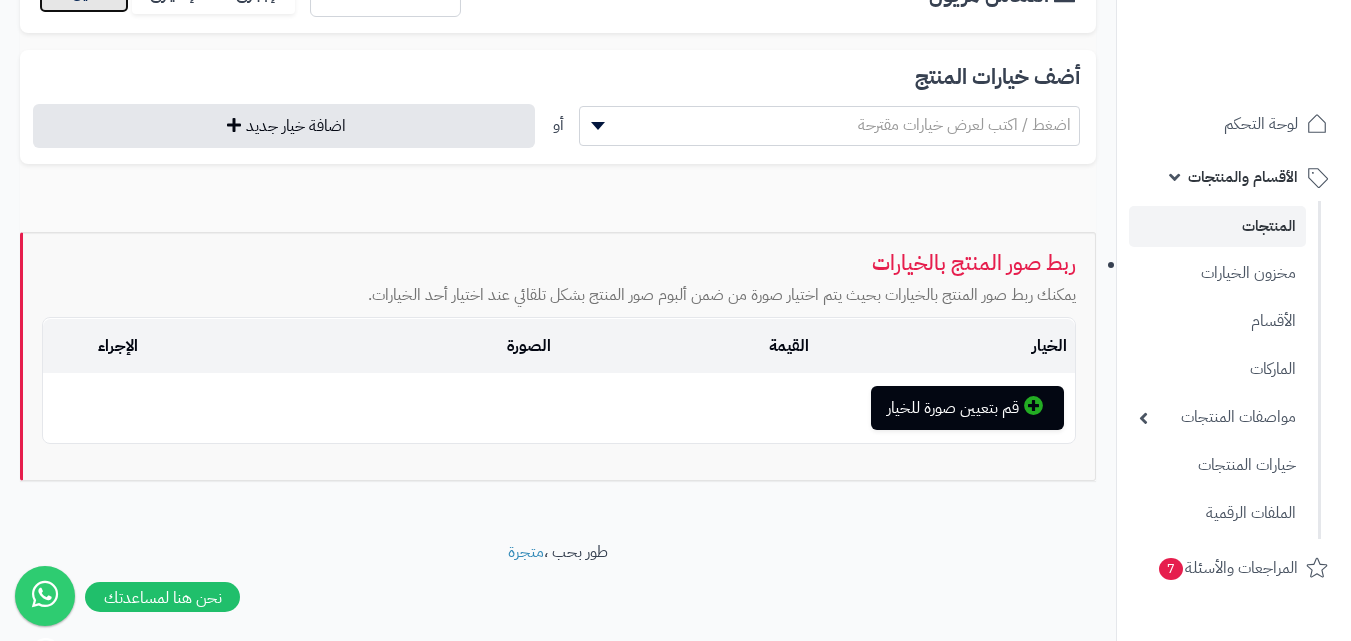 click at bounding box center (84, -7) 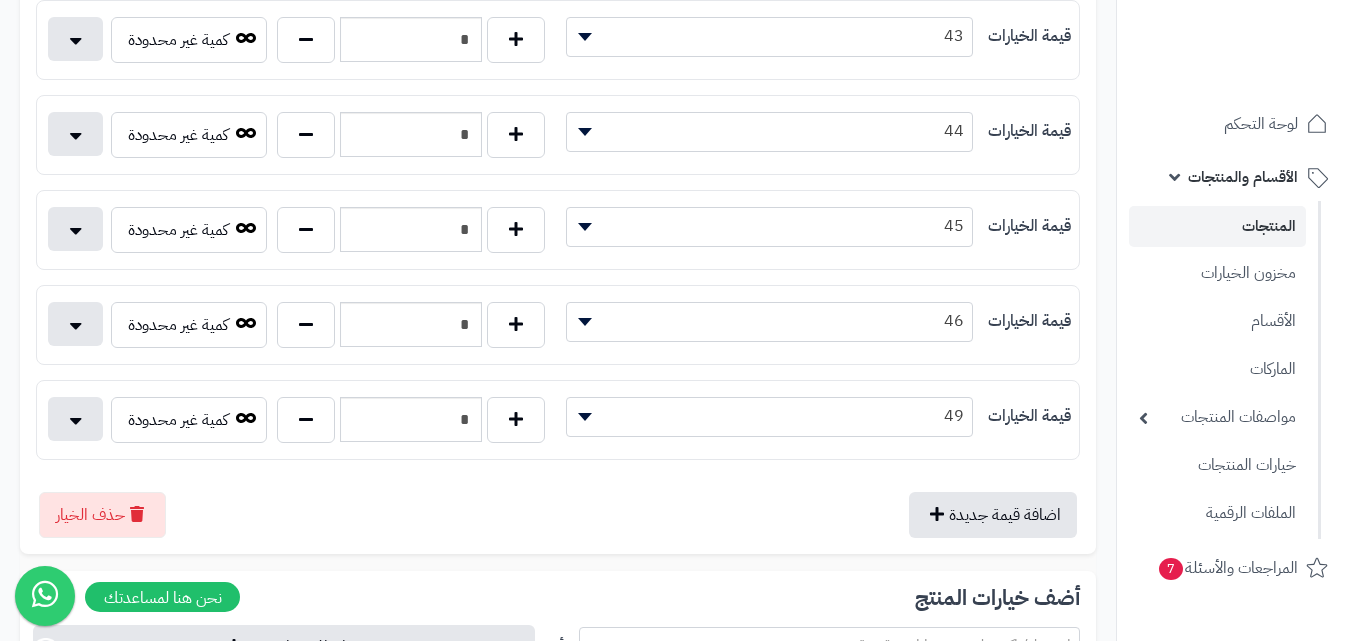 scroll, scrollTop: 1238, scrollLeft: 0, axis: vertical 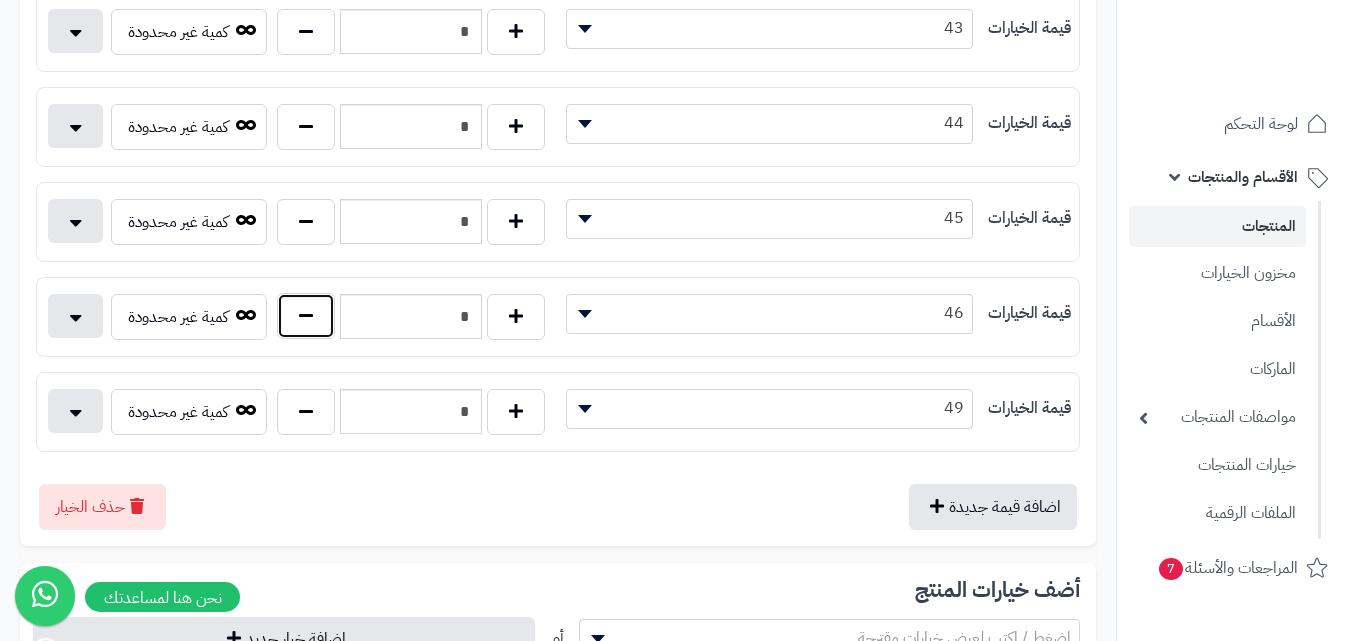 click at bounding box center [306, 316] 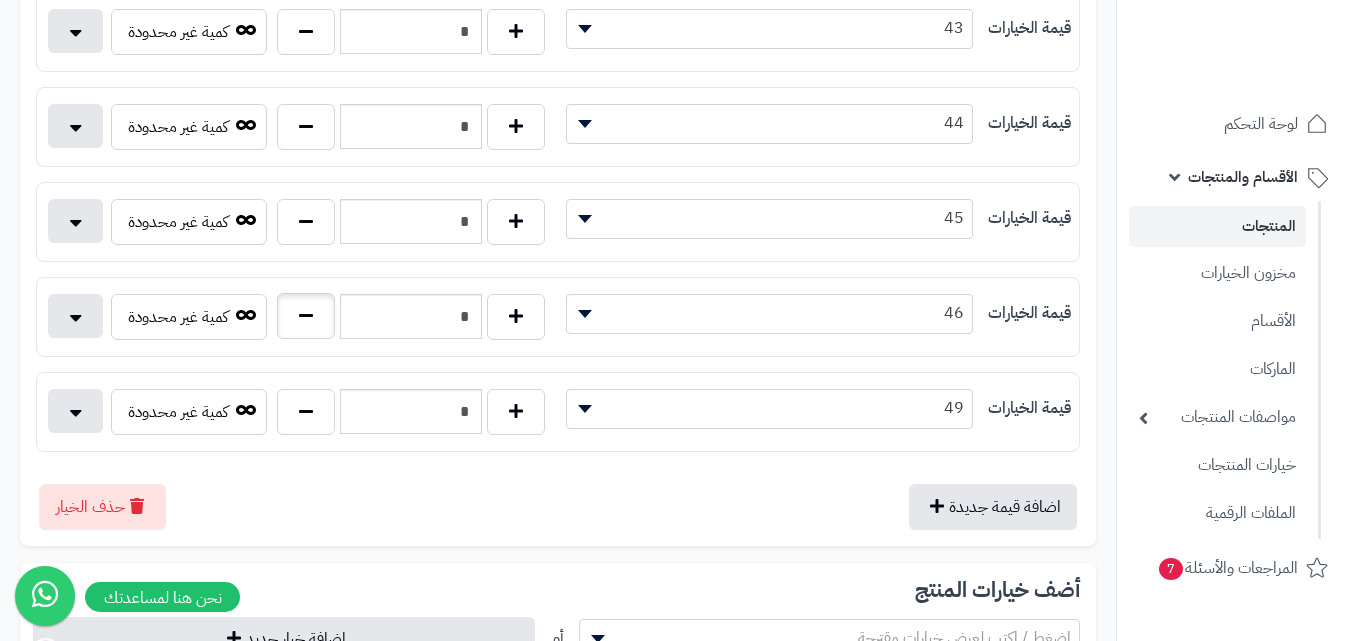 type on "*" 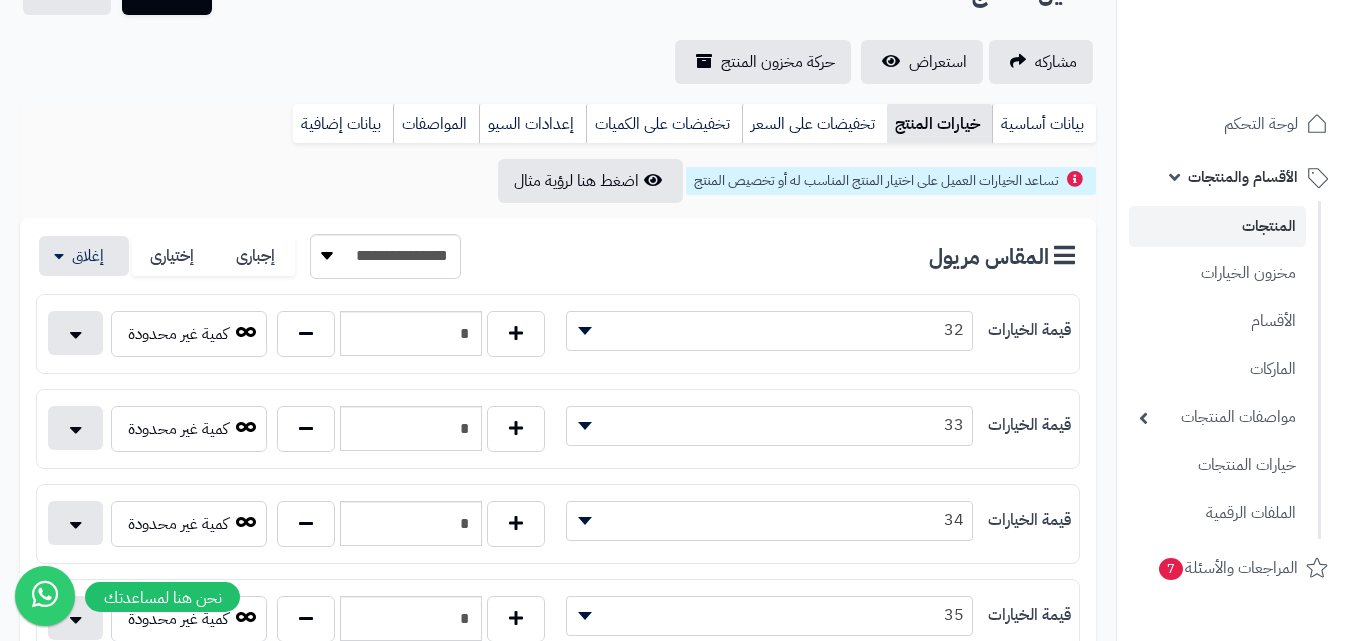 scroll, scrollTop: 138, scrollLeft: 0, axis: vertical 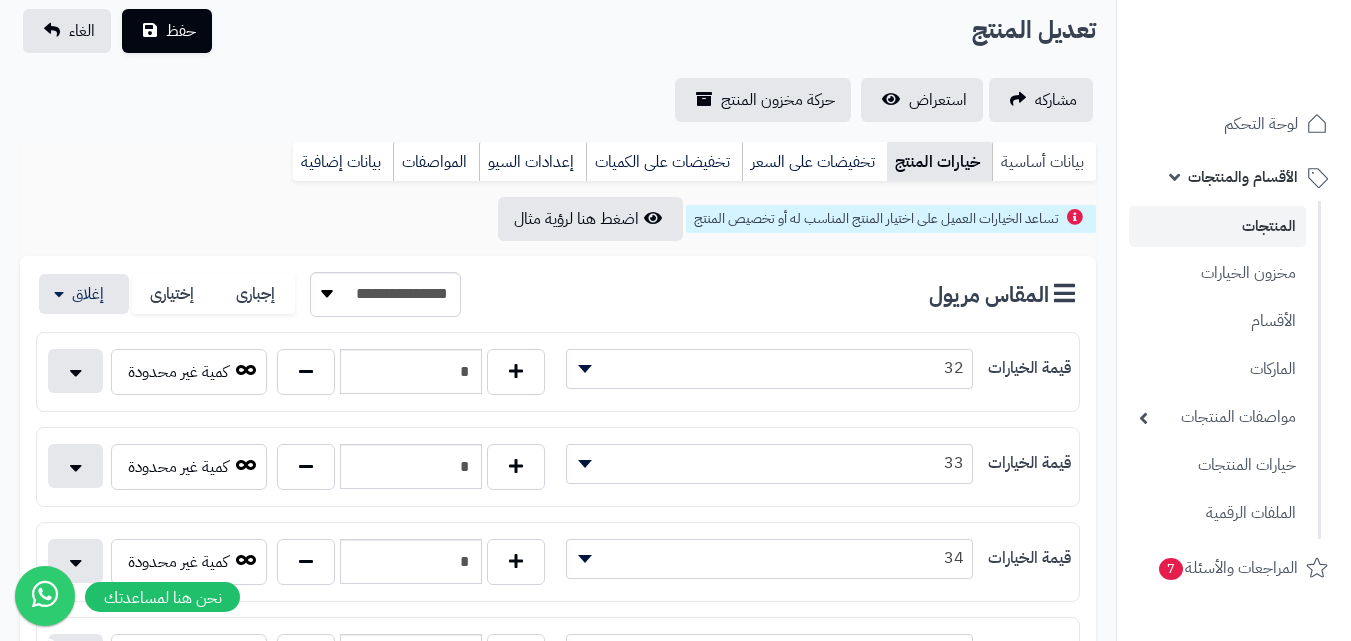 click on "بيانات أساسية" at bounding box center [1044, 162] 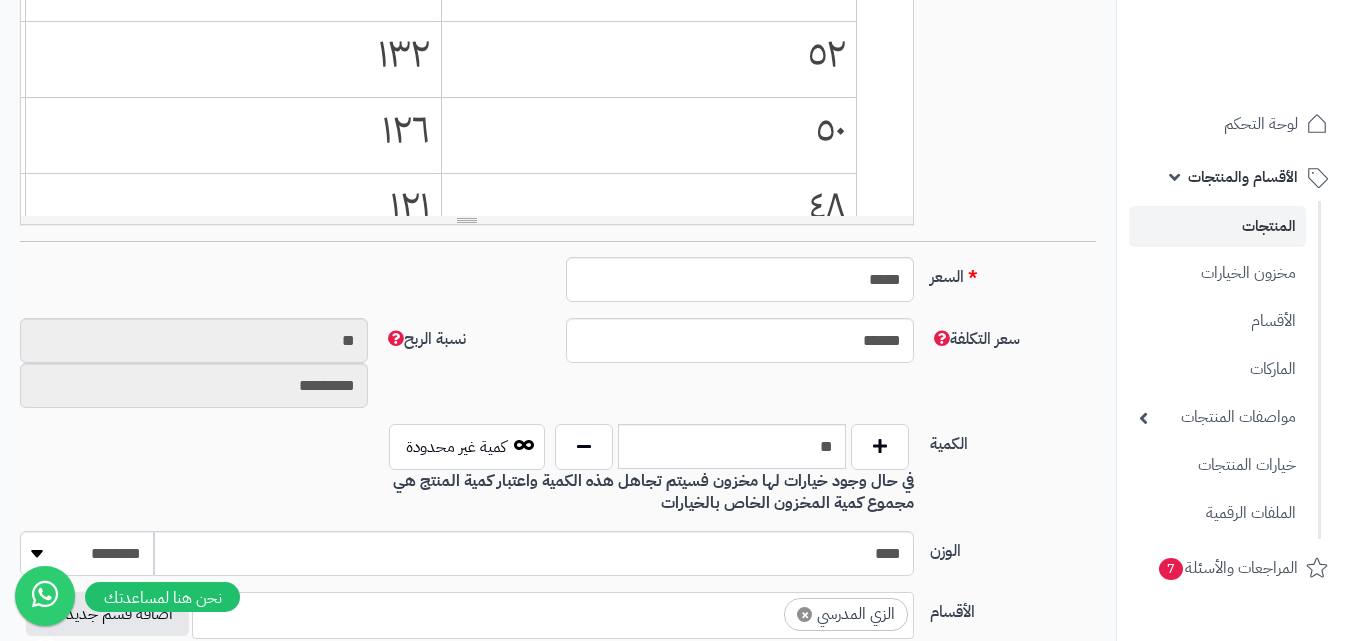 scroll, scrollTop: 938, scrollLeft: 0, axis: vertical 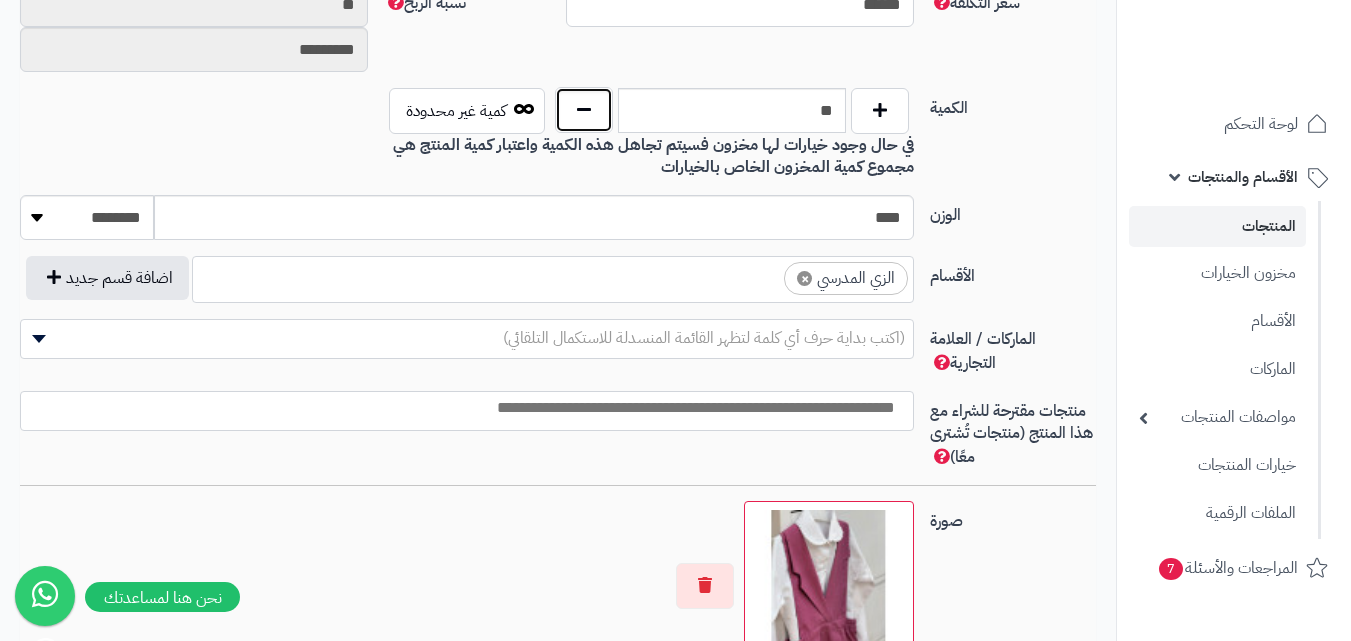 click at bounding box center (584, 110) 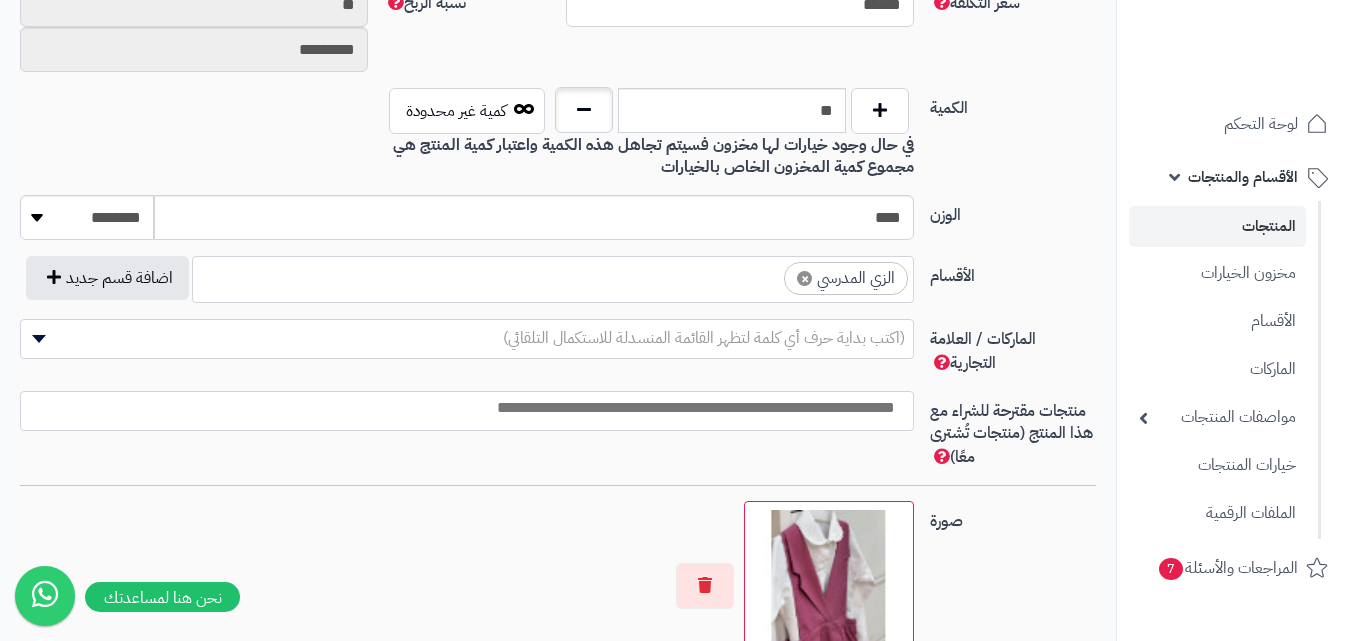 type on "**" 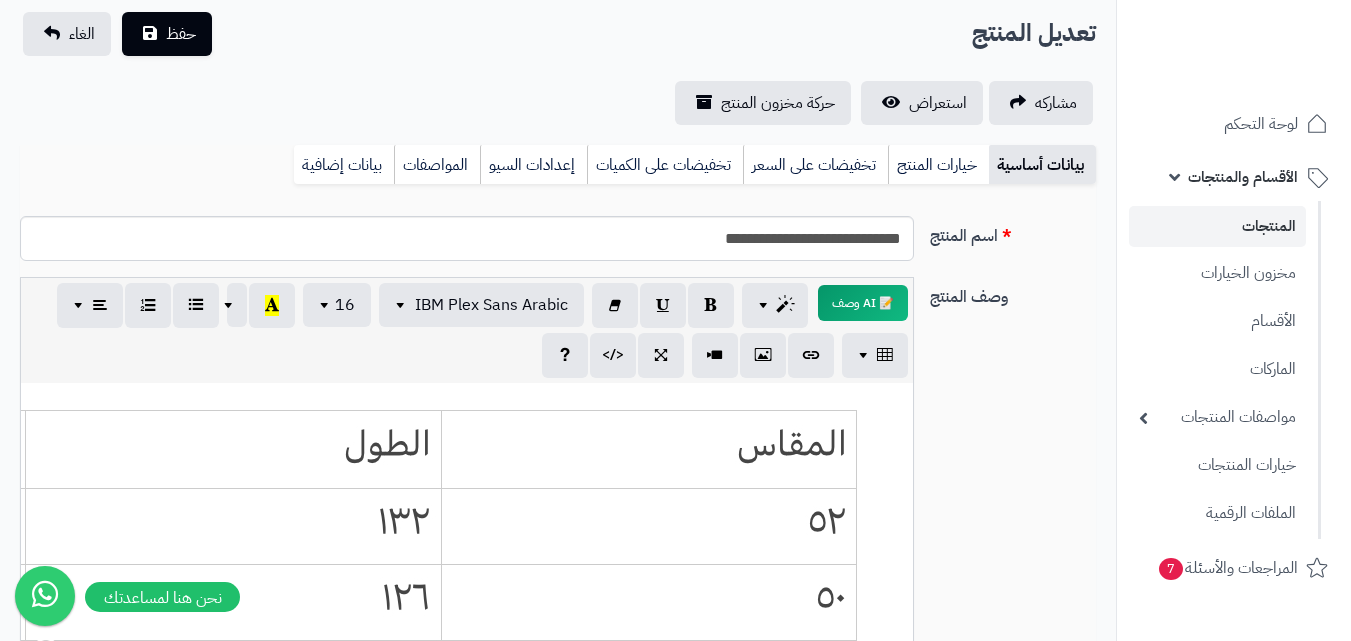 scroll, scrollTop: 0, scrollLeft: 0, axis: both 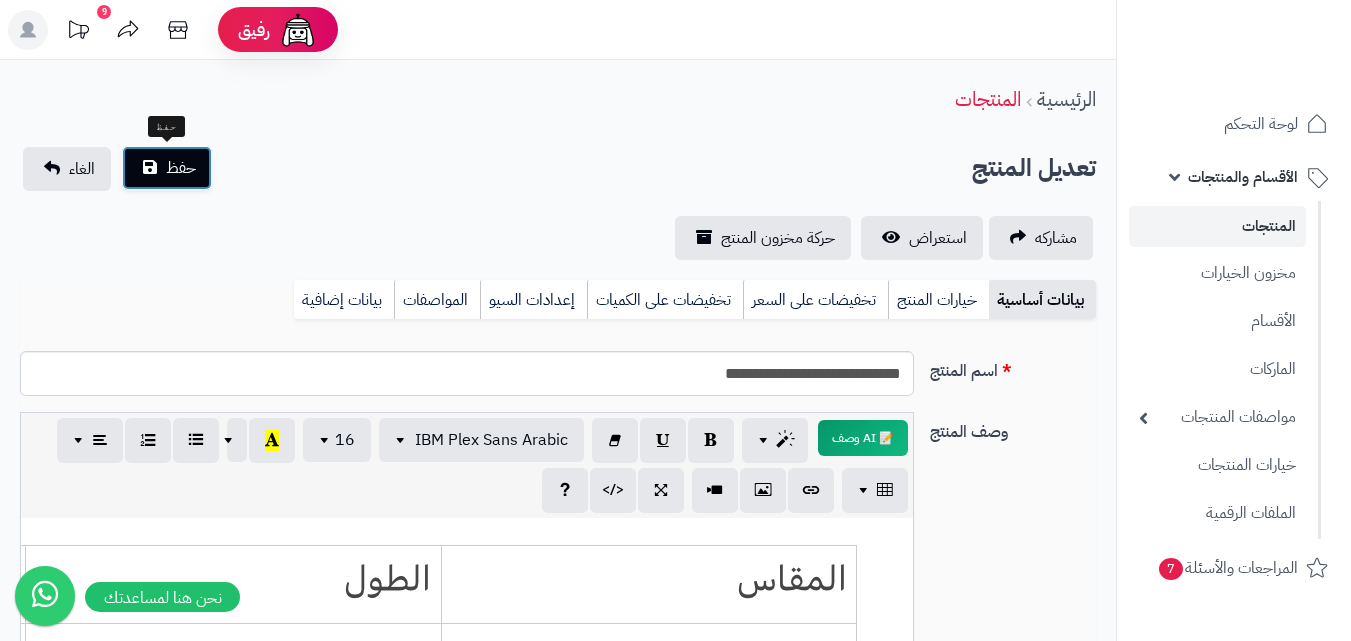 click on "حفظ" at bounding box center [167, 168] 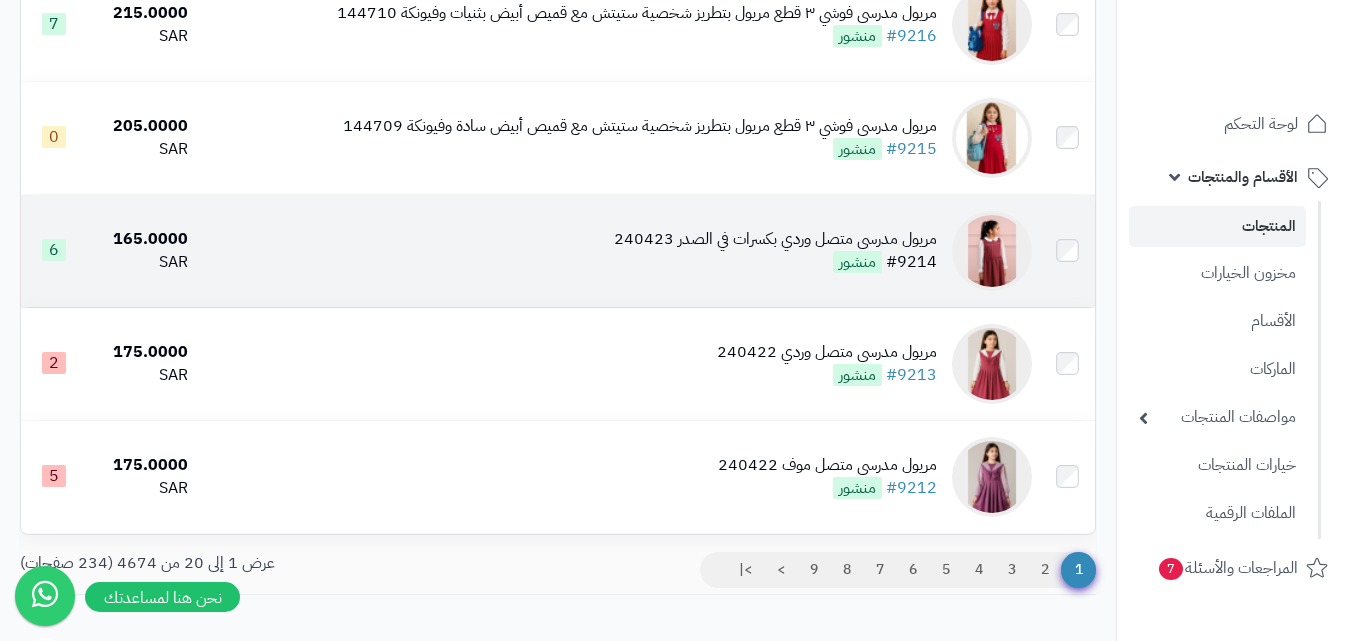 scroll, scrollTop: 2202, scrollLeft: 0, axis: vertical 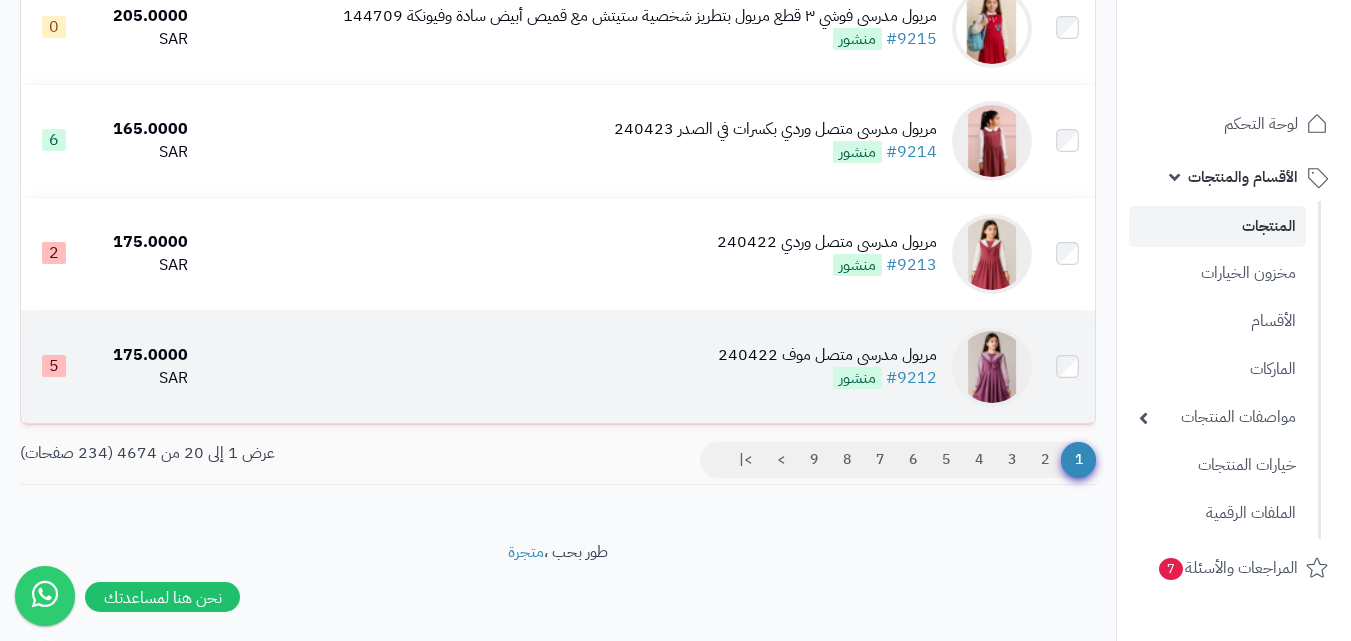 click at bounding box center [992, 367] 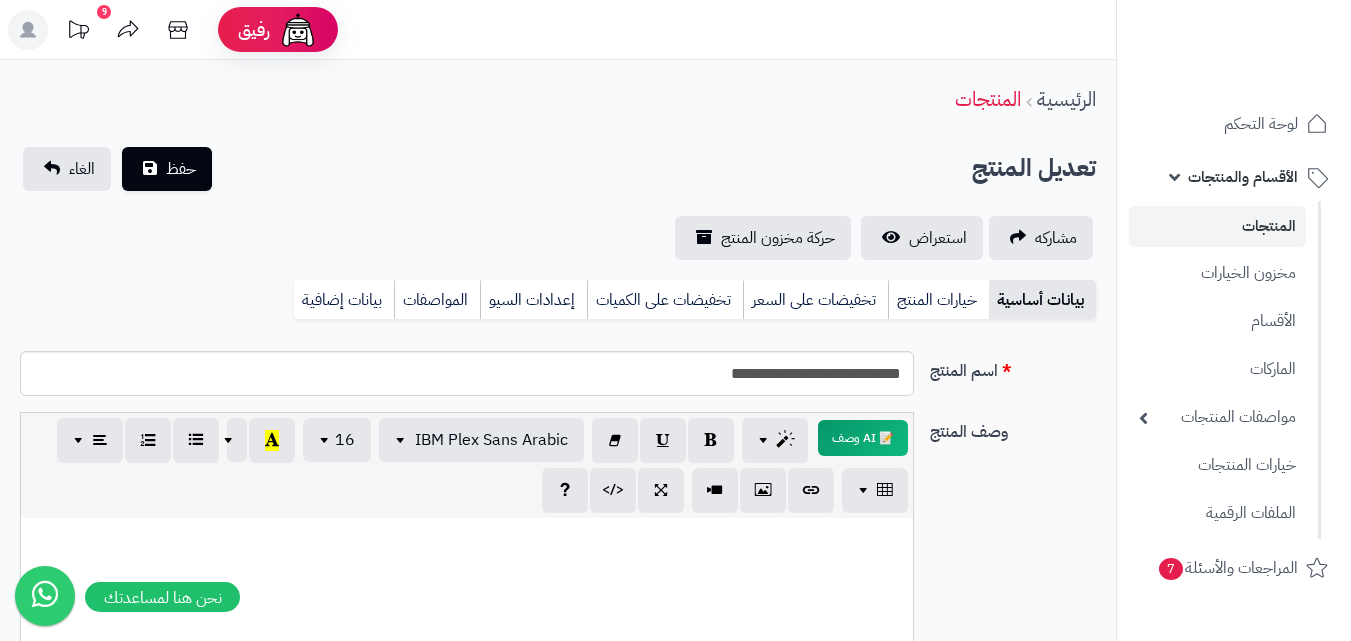 scroll, scrollTop: 0, scrollLeft: 0, axis: both 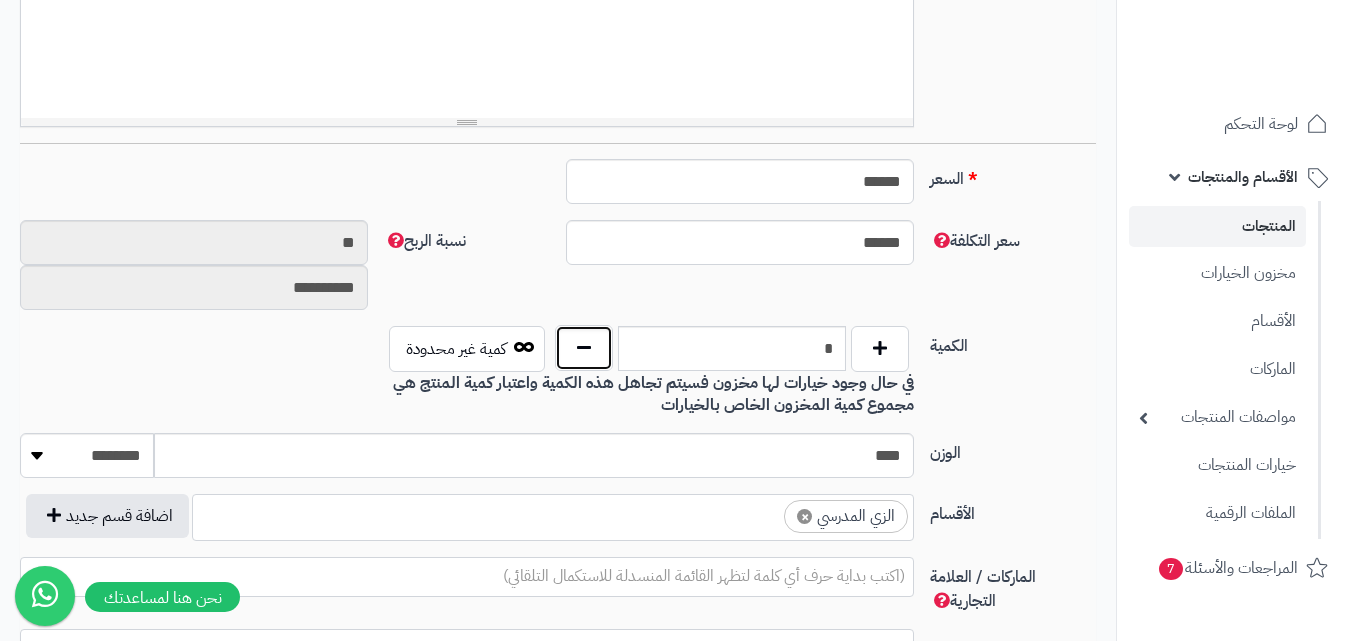 click at bounding box center [584, 348] 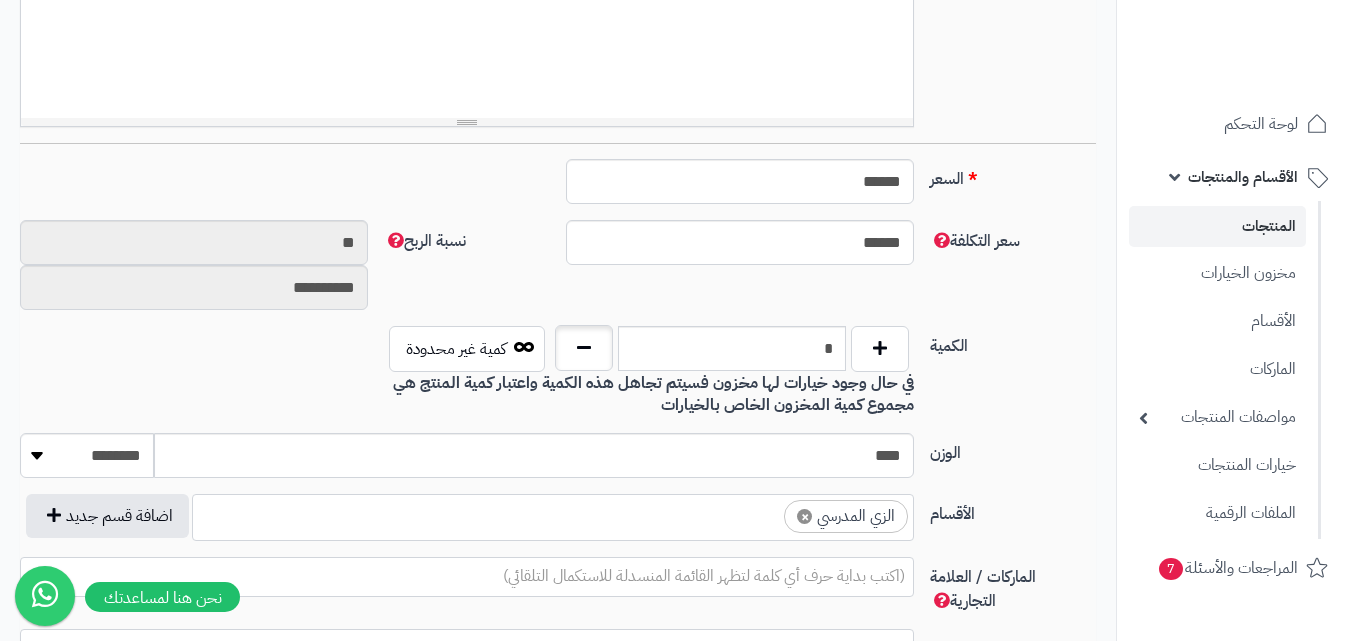 type on "*" 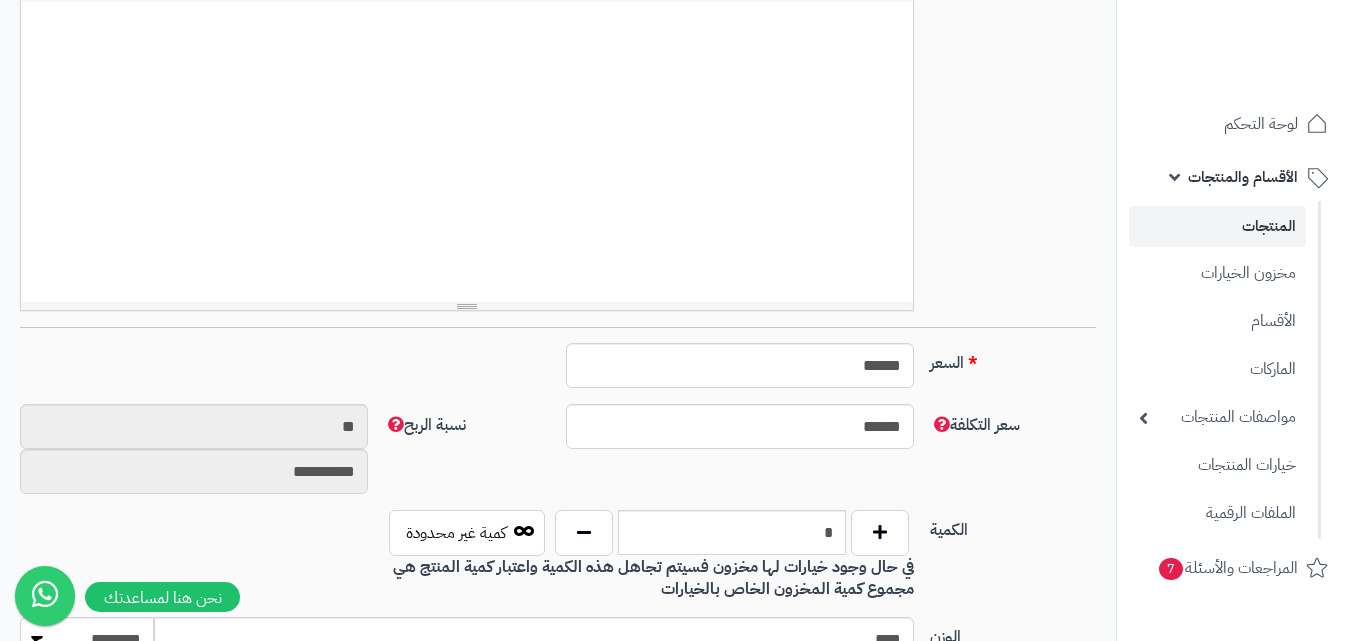 scroll, scrollTop: 100, scrollLeft: 0, axis: vertical 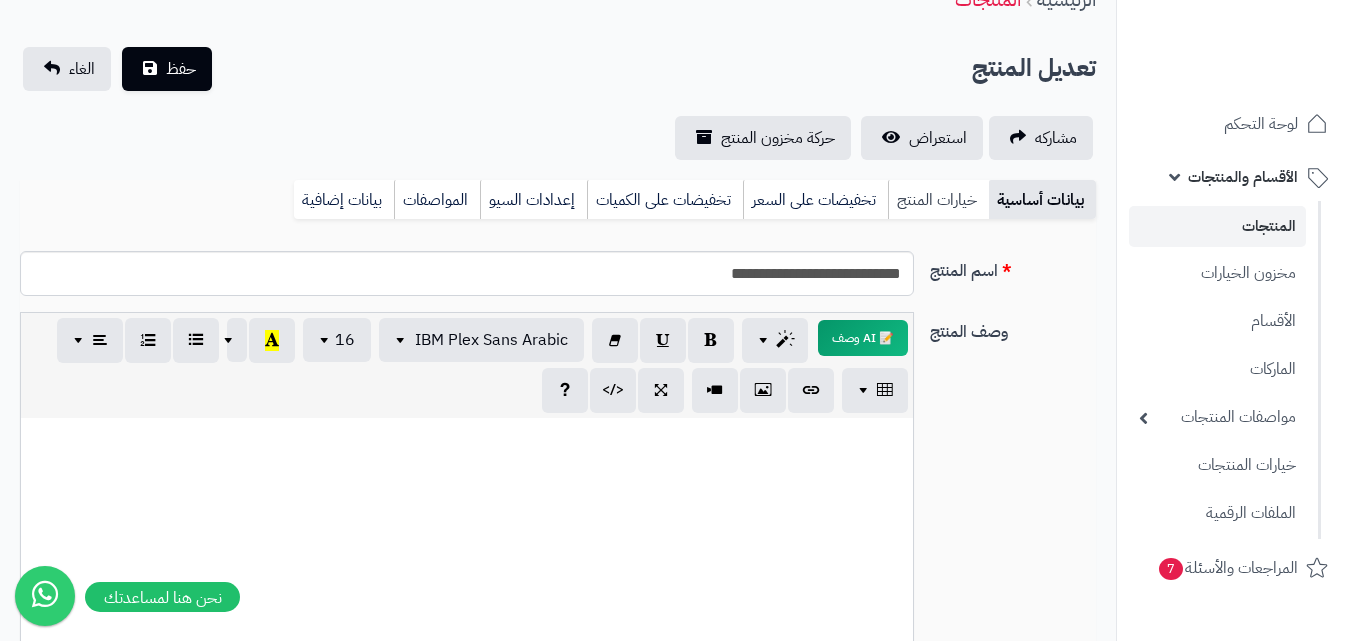 click on "خيارات المنتج" at bounding box center (938, 200) 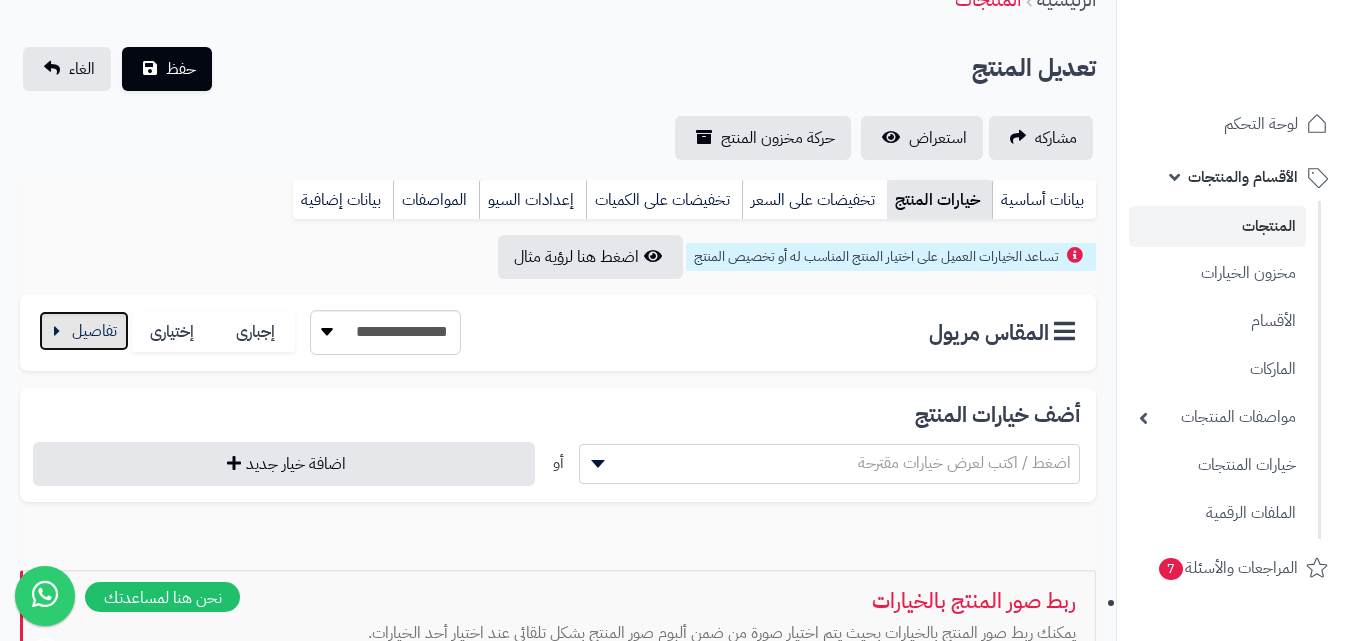 click at bounding box center (84, 331) 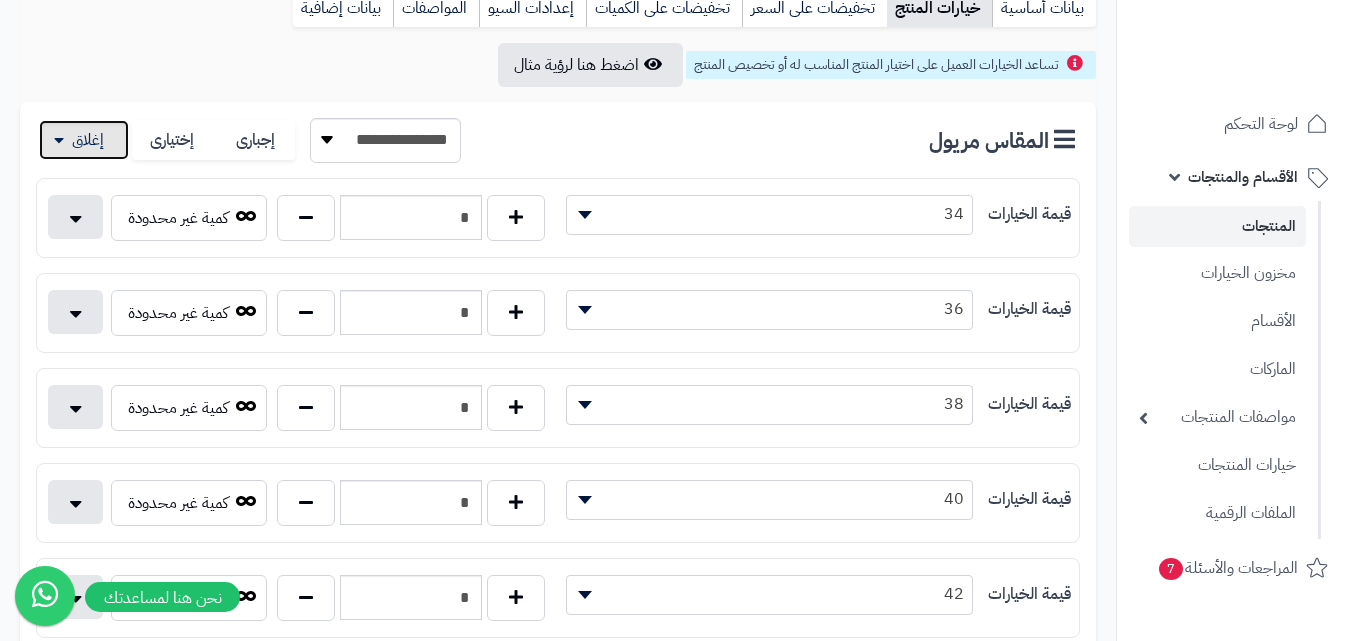 scroll, scrollTop: 700, scrollLeft: 0, axis: vertical 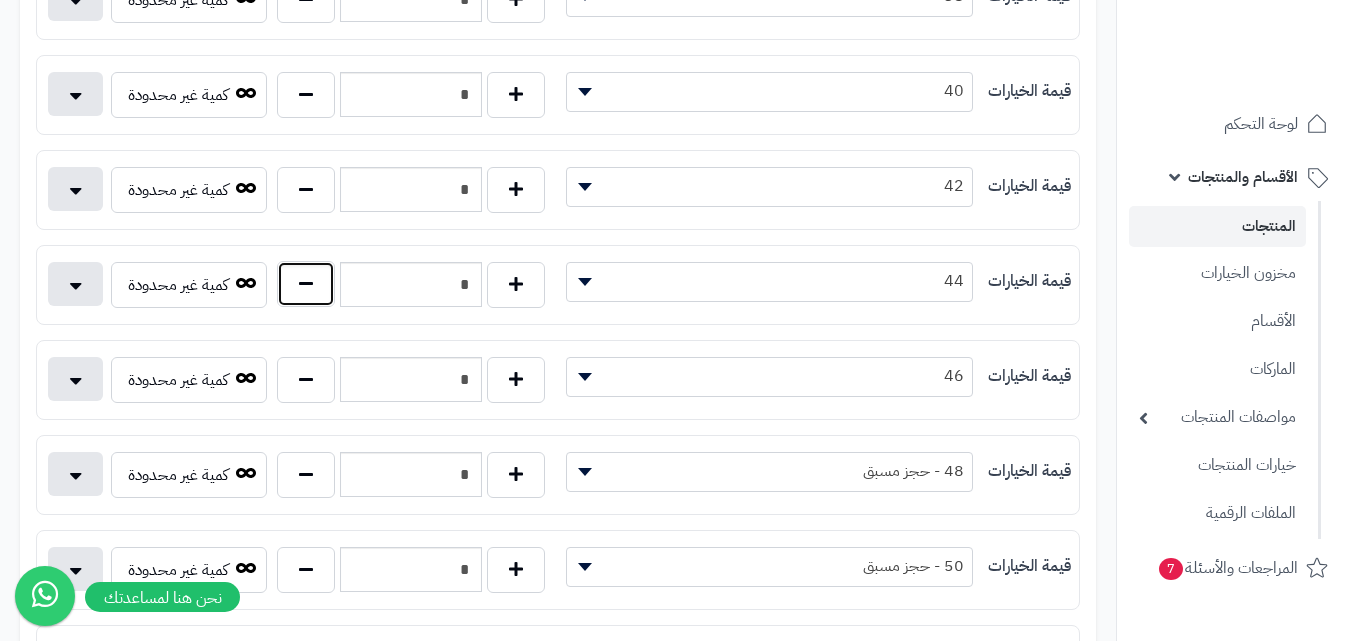 click at bounding box center (306, 284) 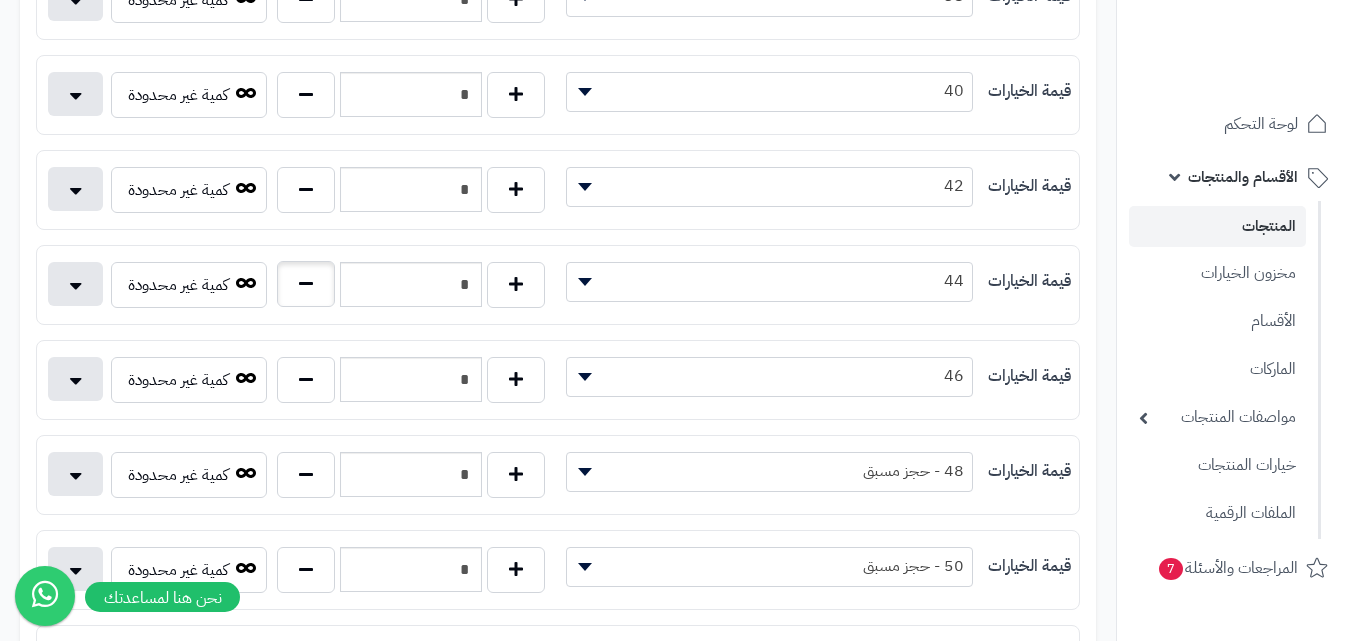 type on "*" 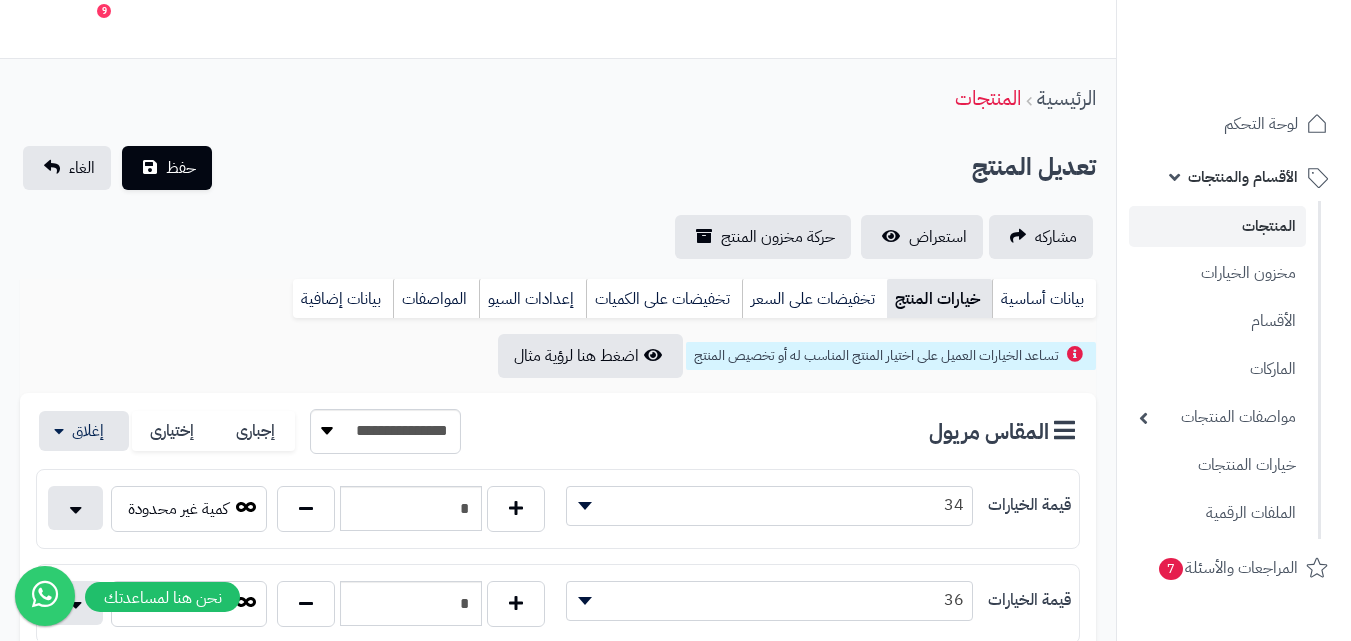 scroll, scrollTop: 0, scrollLeft: 0, axis: both 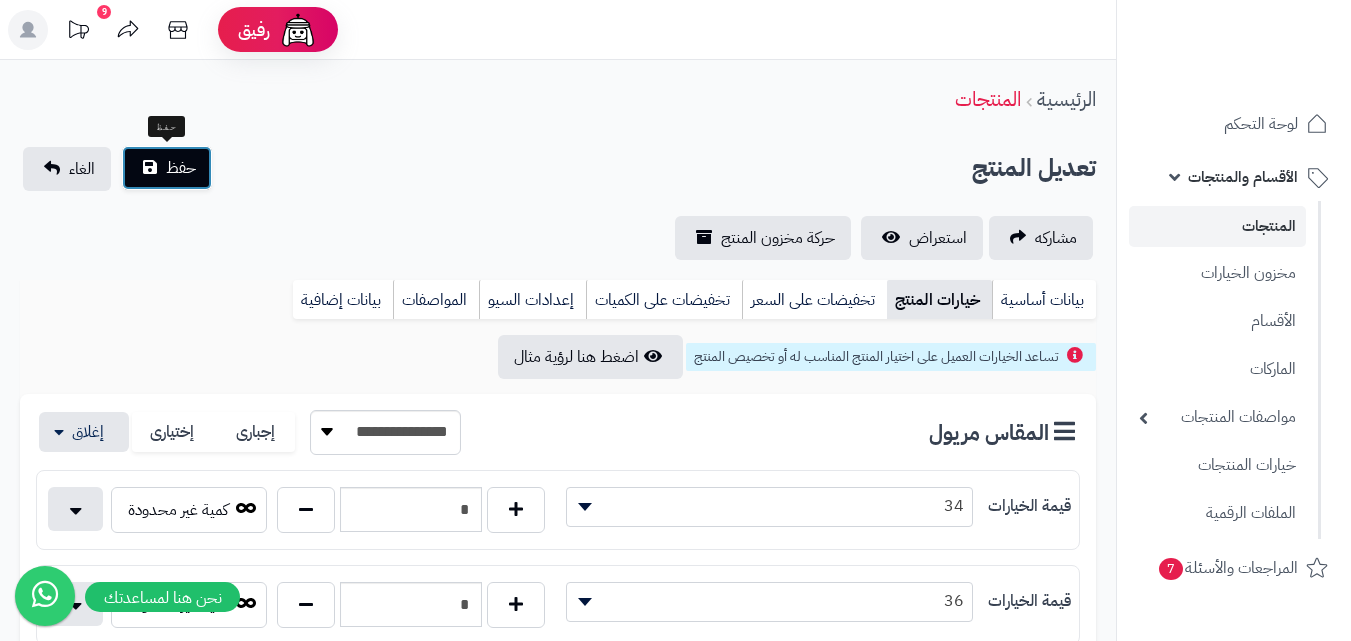 click on "حفظ" at bounding box center (167, 168) 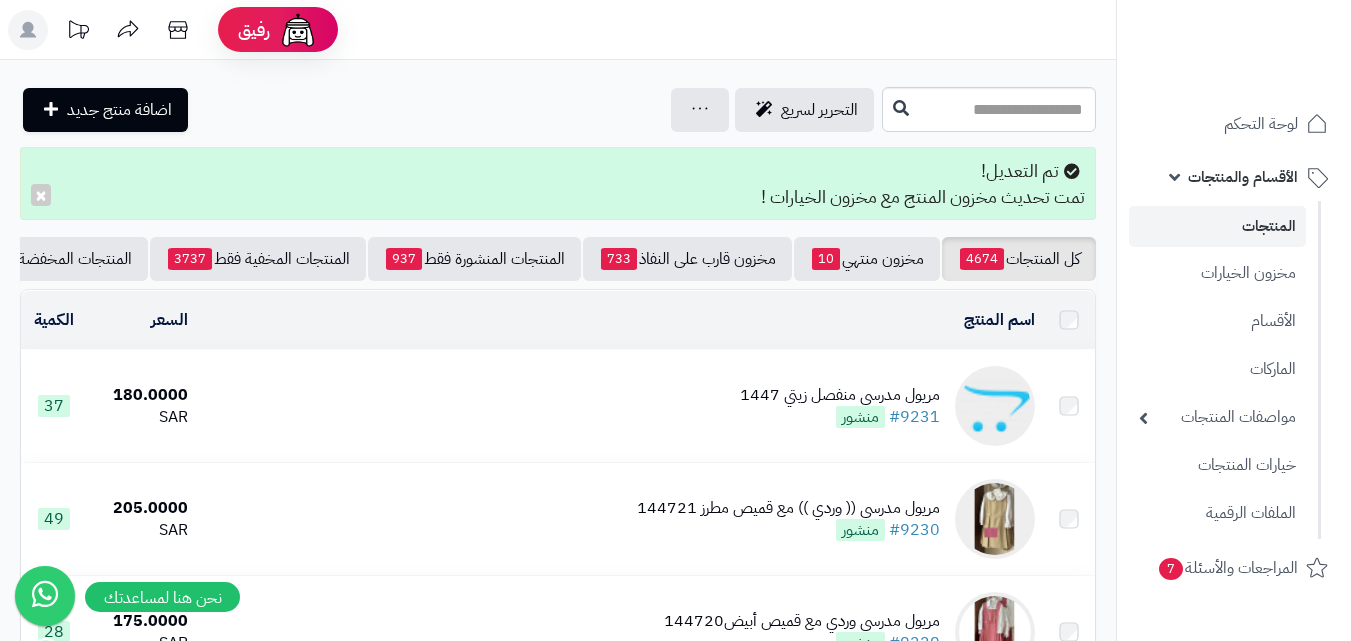 scroll, scrollTop: 0, scrollLeft: 0, axis: both 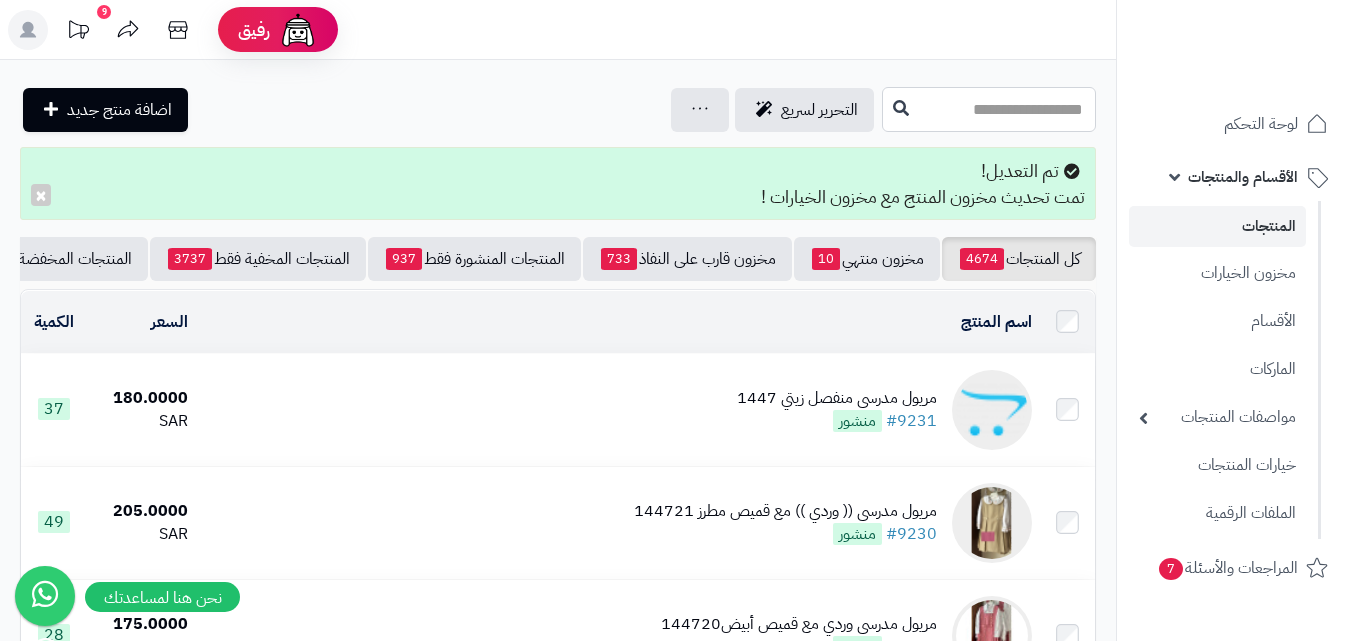 click at bounding box center (989, 109) 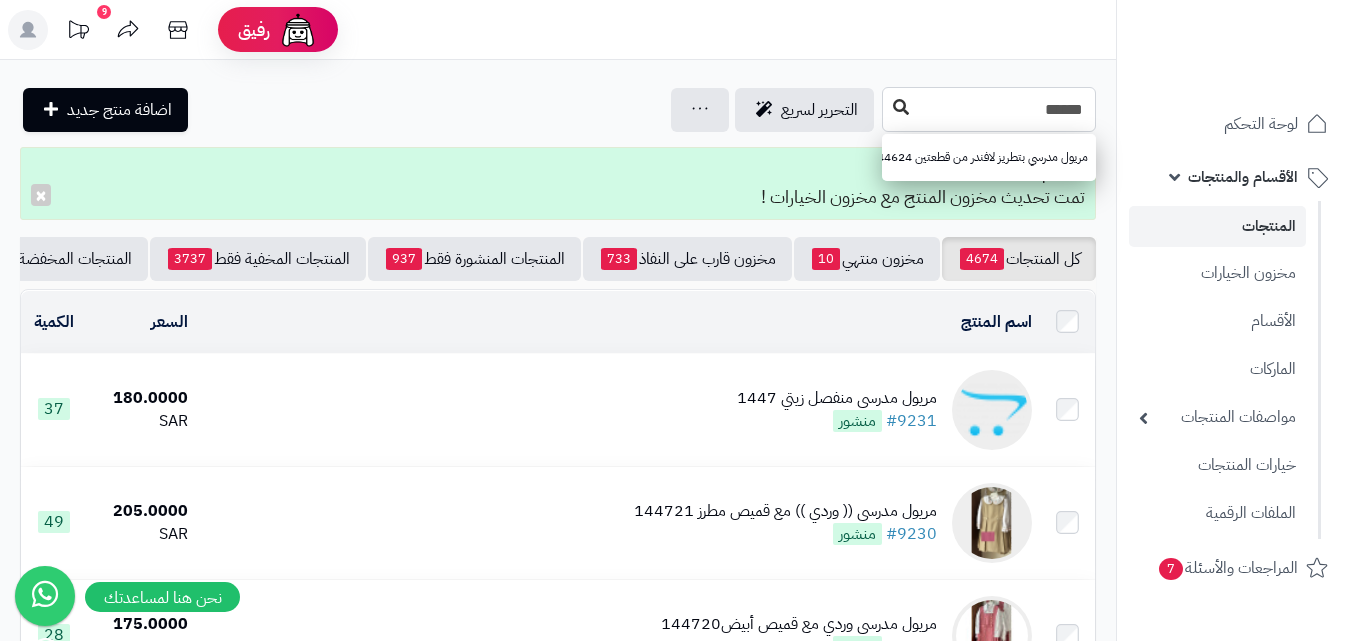 type on "******" 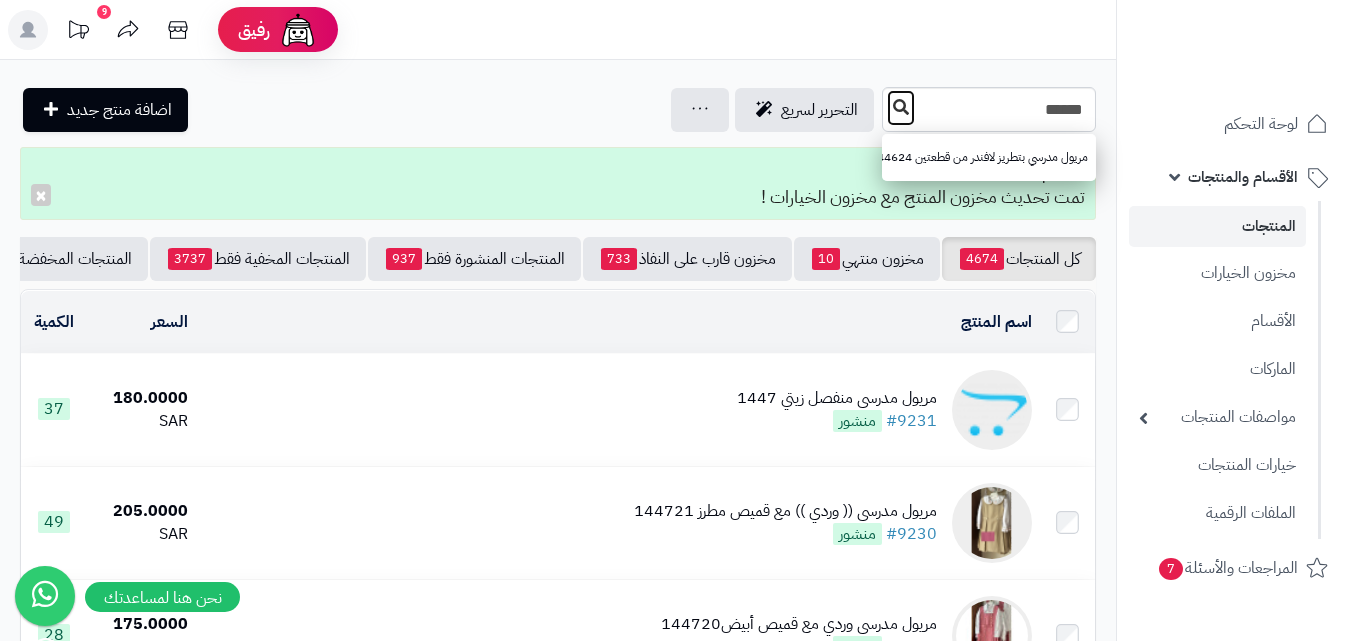 click at bounding box center (901, 107) 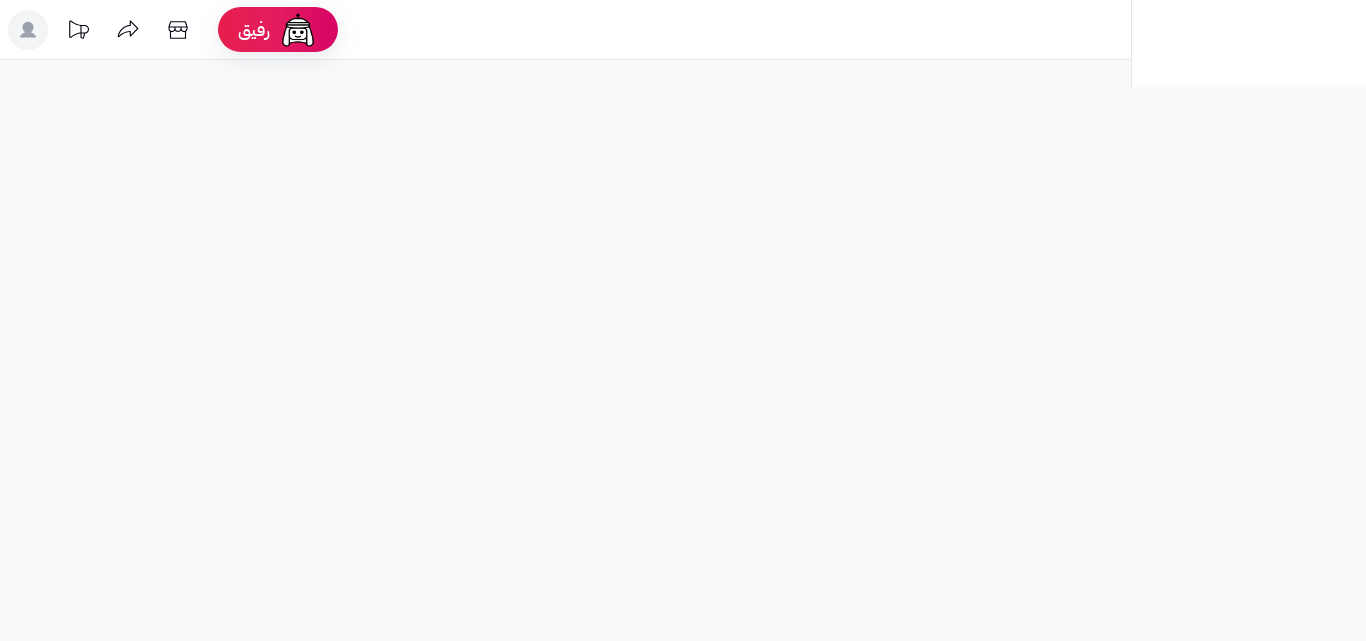 scroll, scrollTop: 0, scrollLeft: 0, axis: both 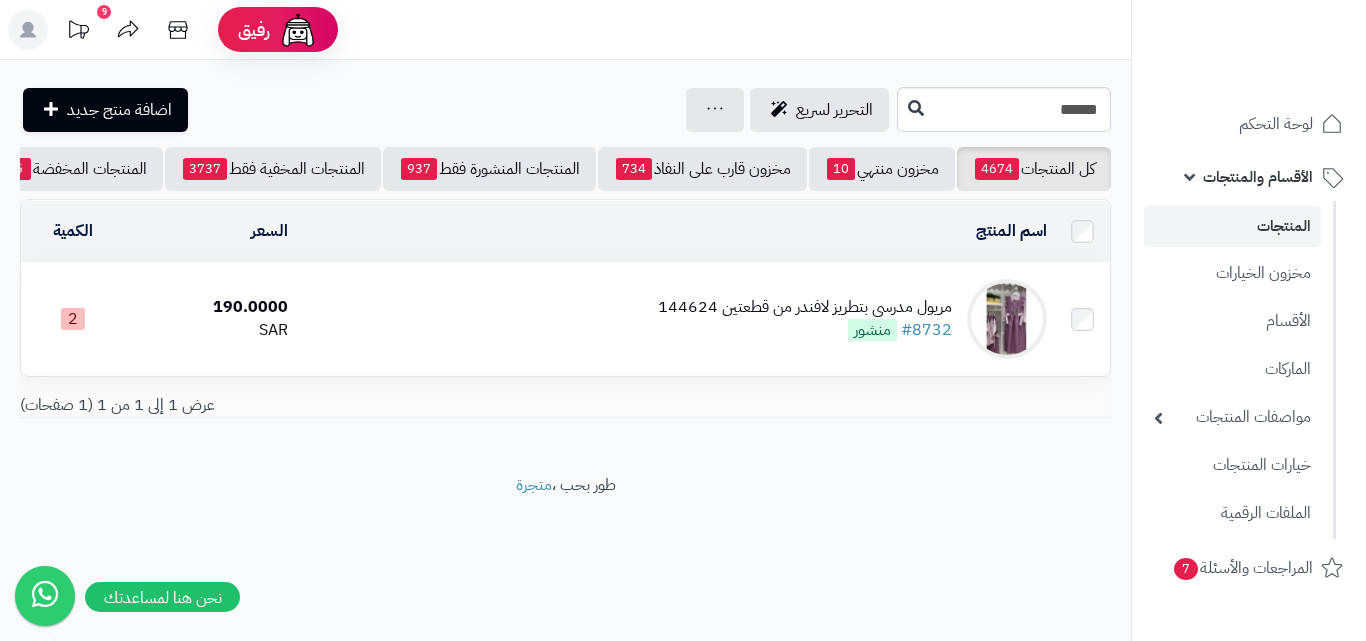 click at bounding box center [1007, 319] 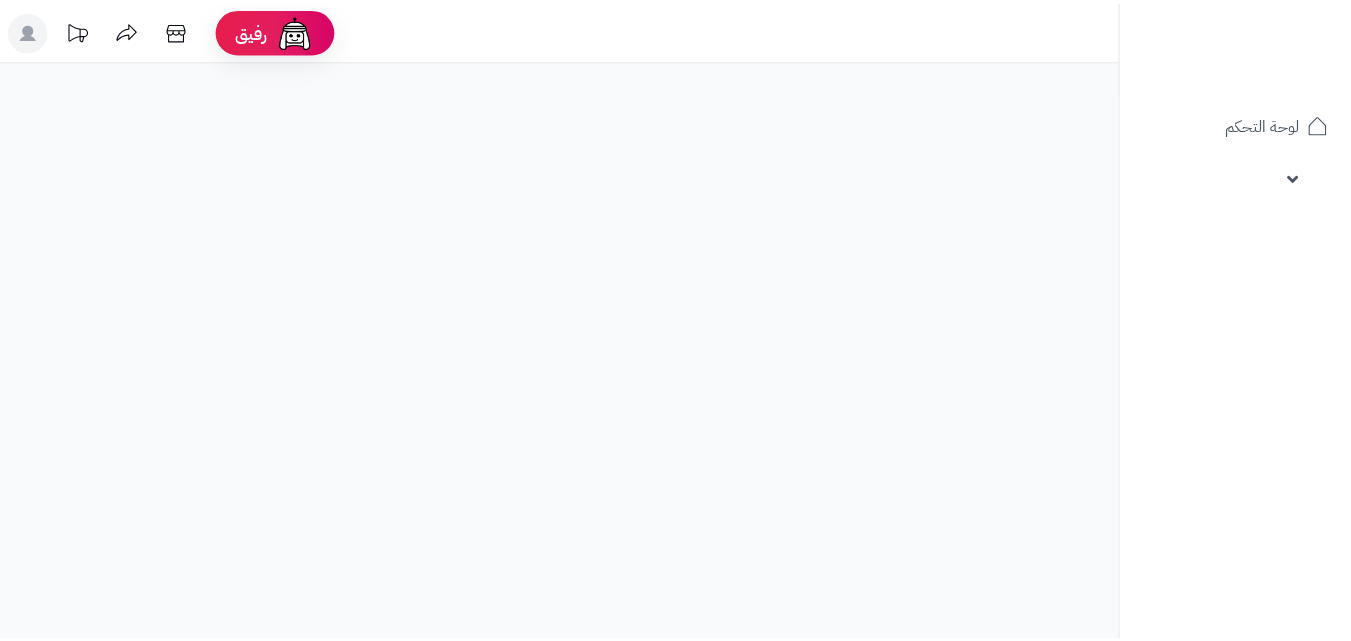 scroll, scrollTop: 0, scrollLeft: 0, axis: both 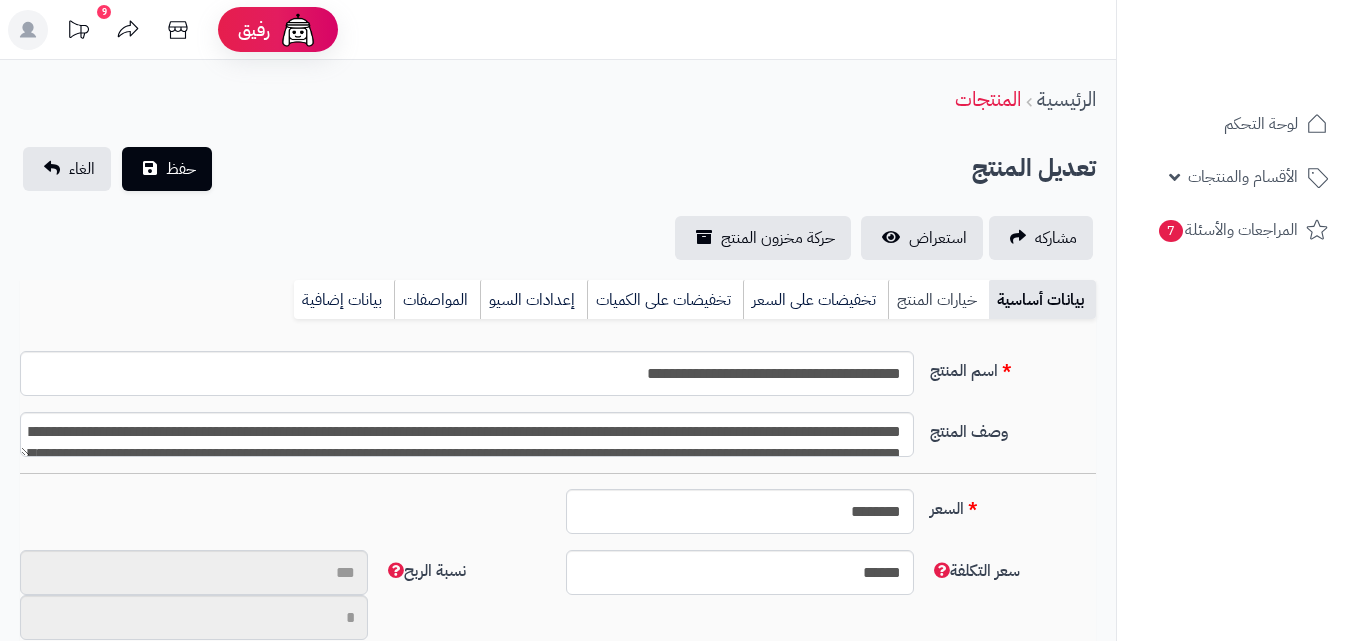 click on "خيارات المنتج" at bounding box center [938, 300] 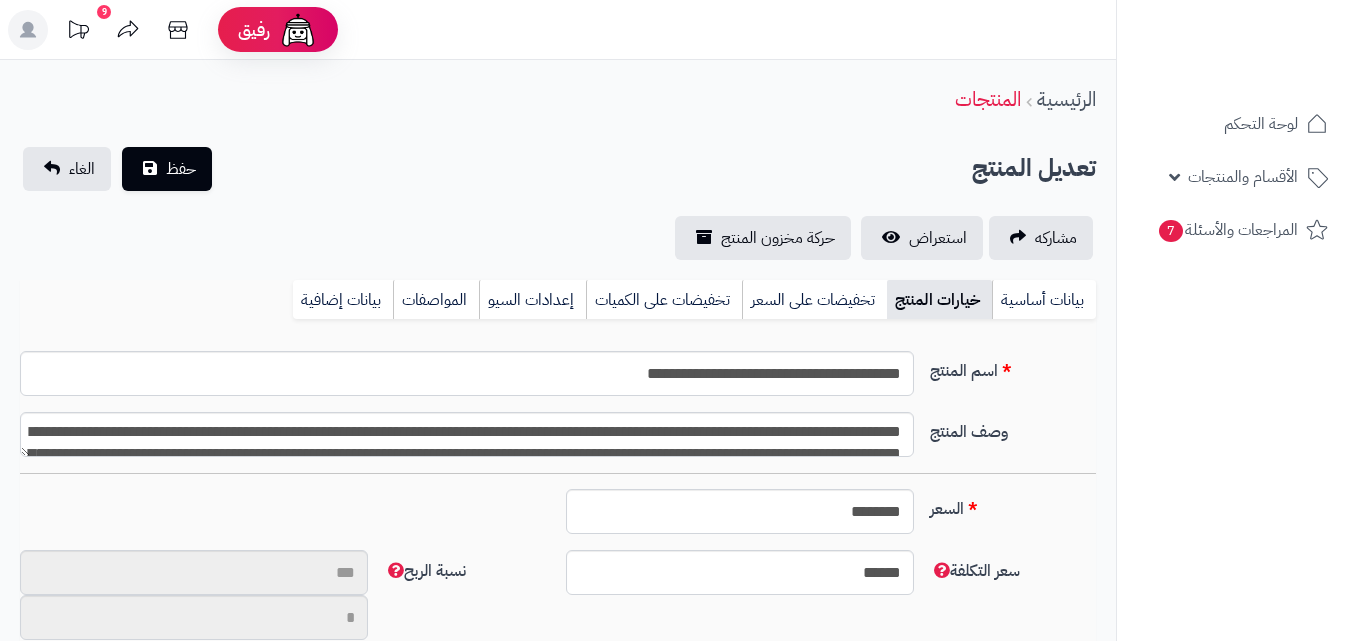 type on "**" 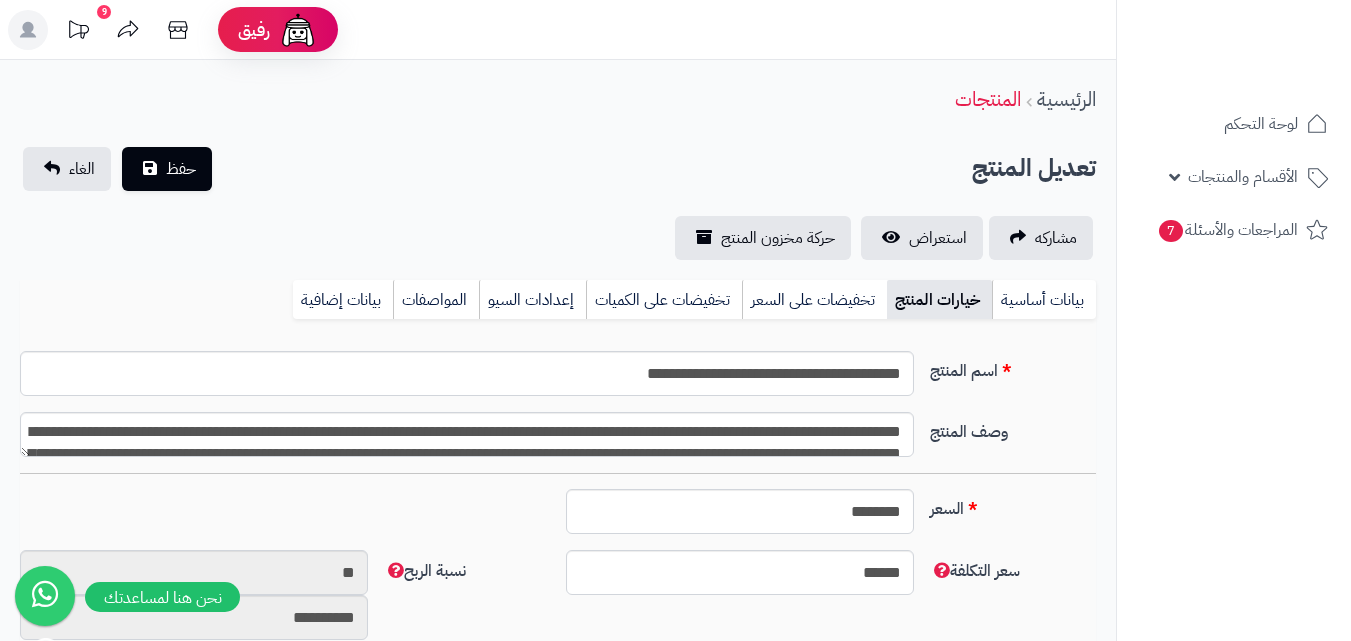 type on "******" 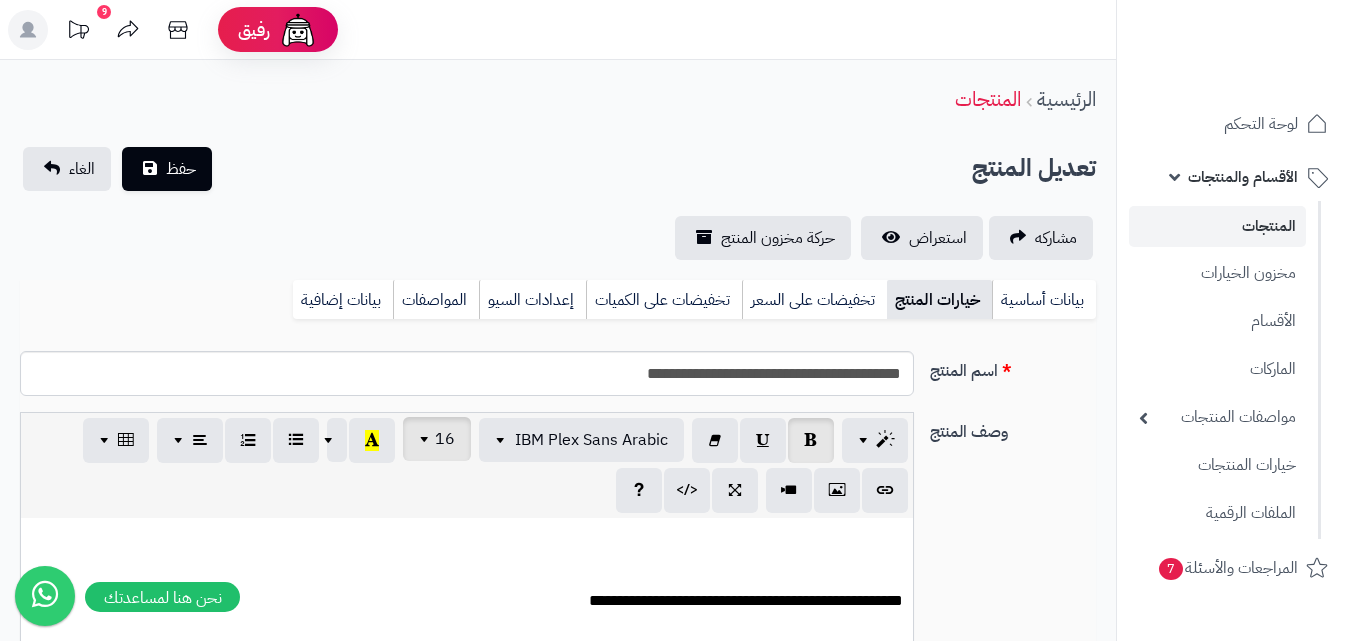 scroll, scrollTop: 0, scrollLeft: 15, axis: horizontal 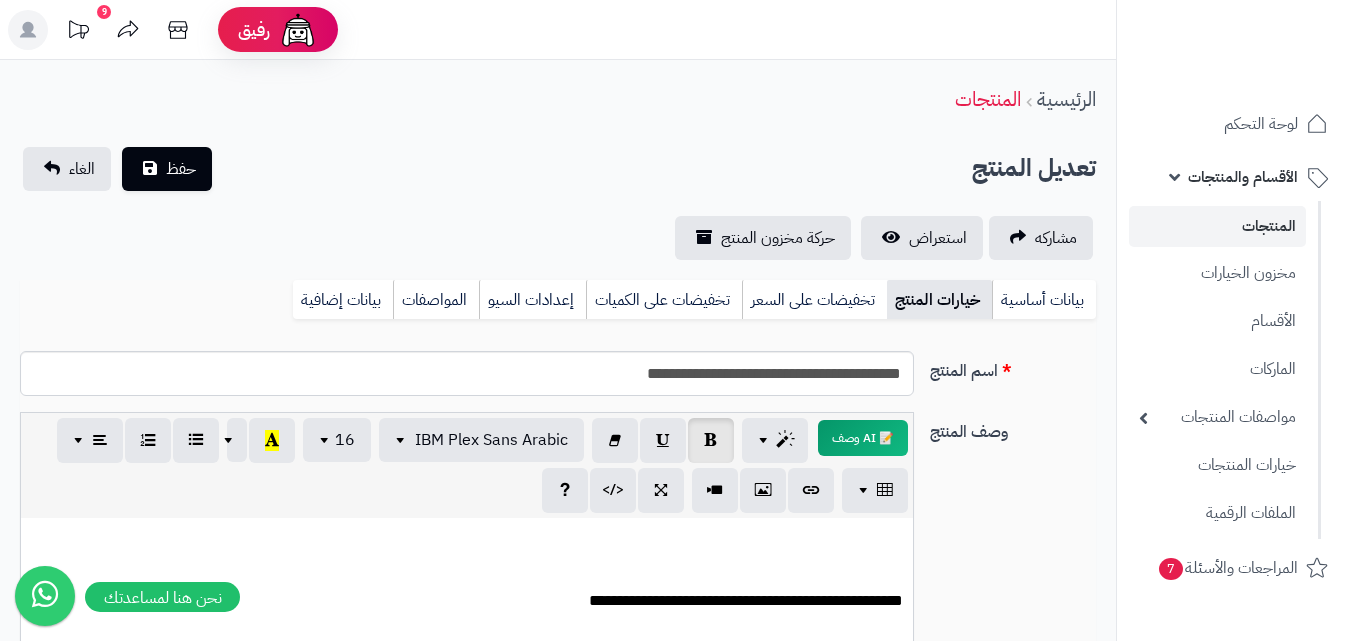 click on "خيارات المنتج" at bounding box center (939, 300) 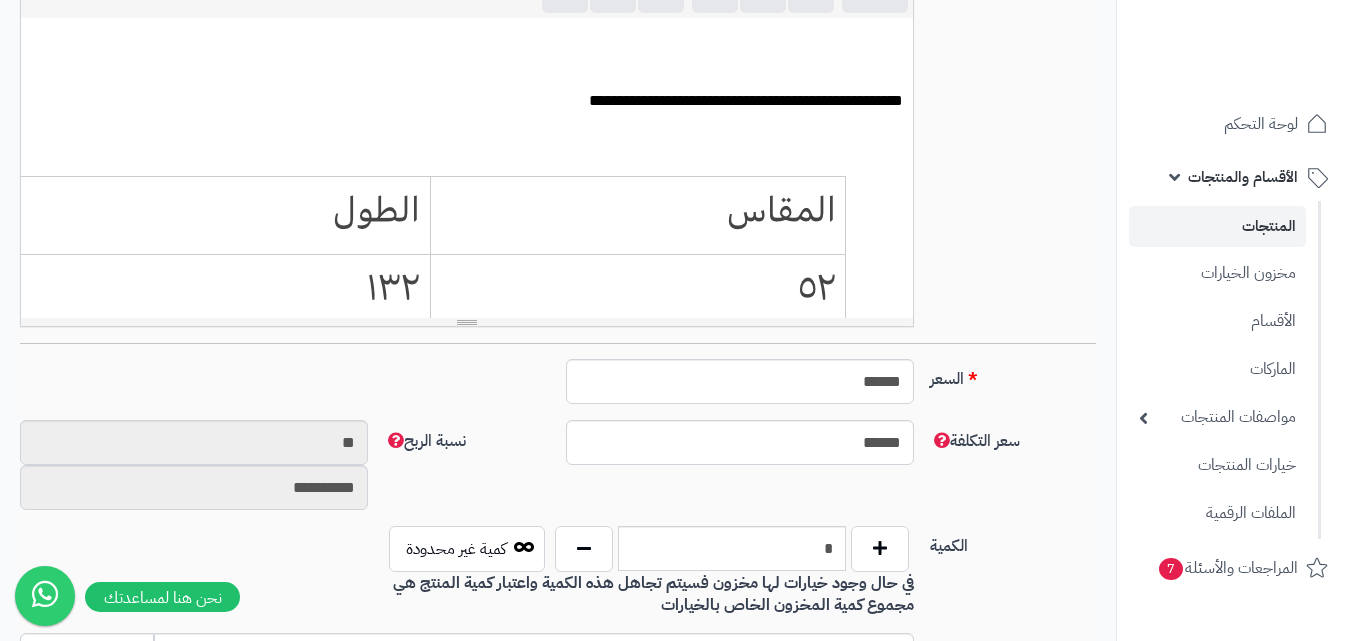scroll, scrollTop: 800, scrollLeft: 0, axis: vertical 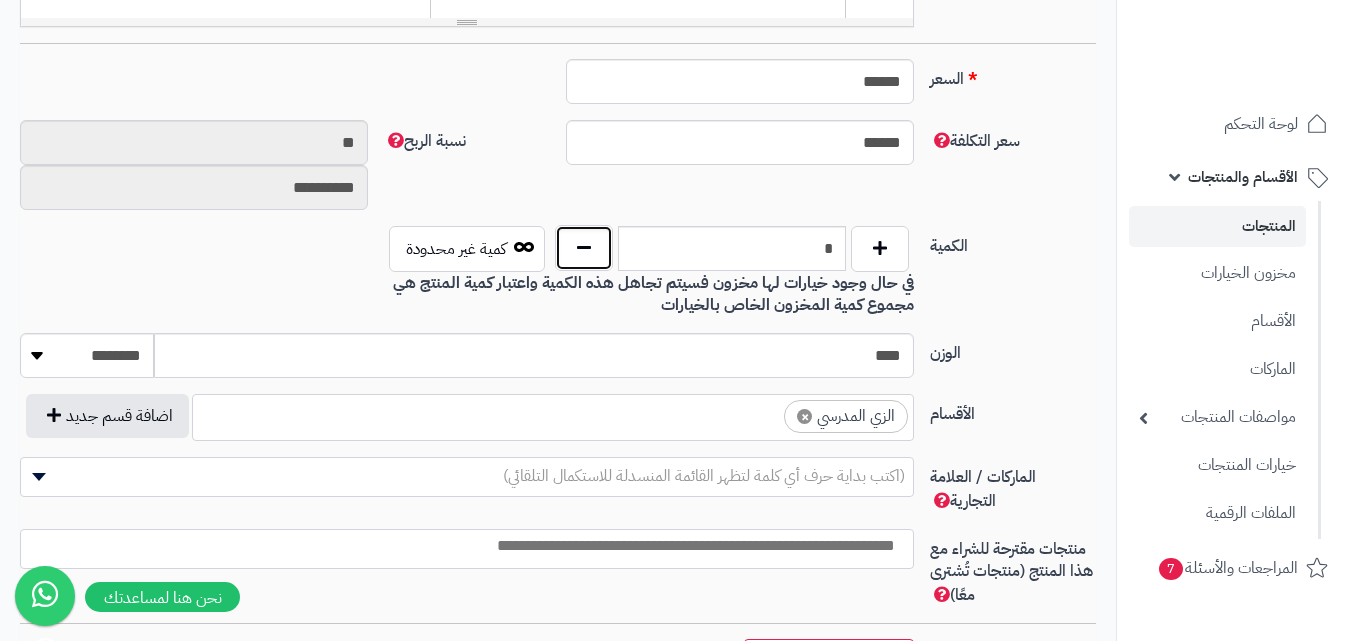 click at bounding box center (584, 248) 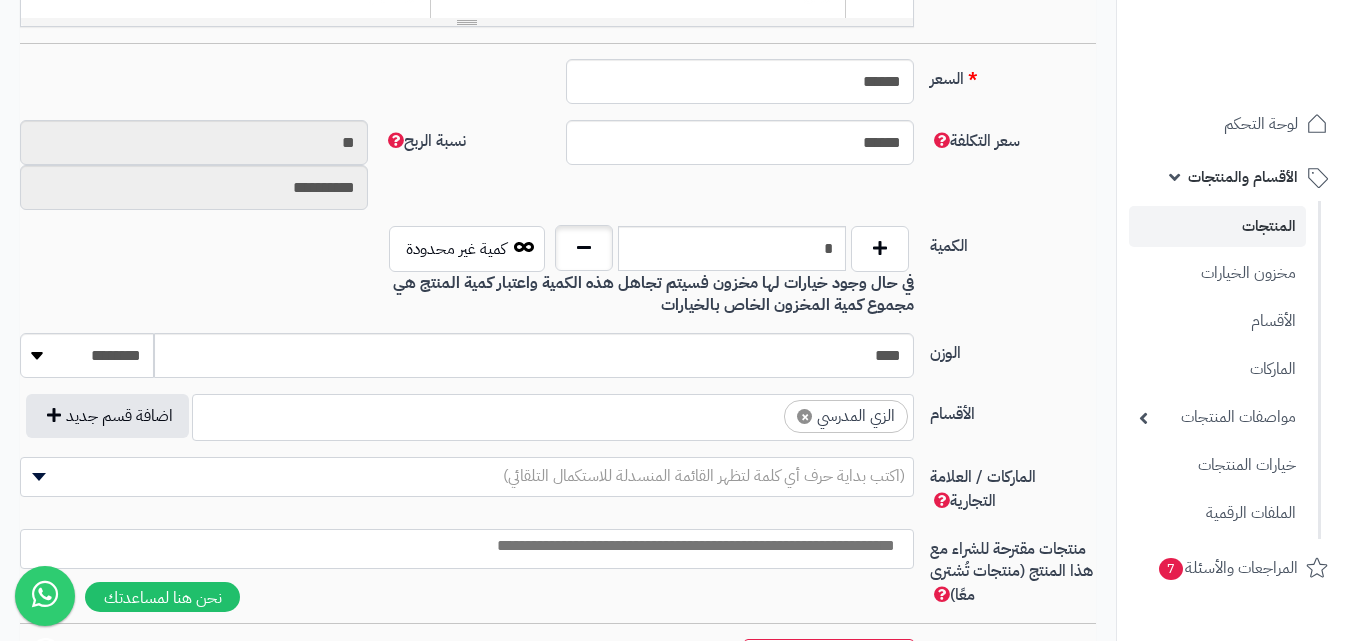 type on "*" 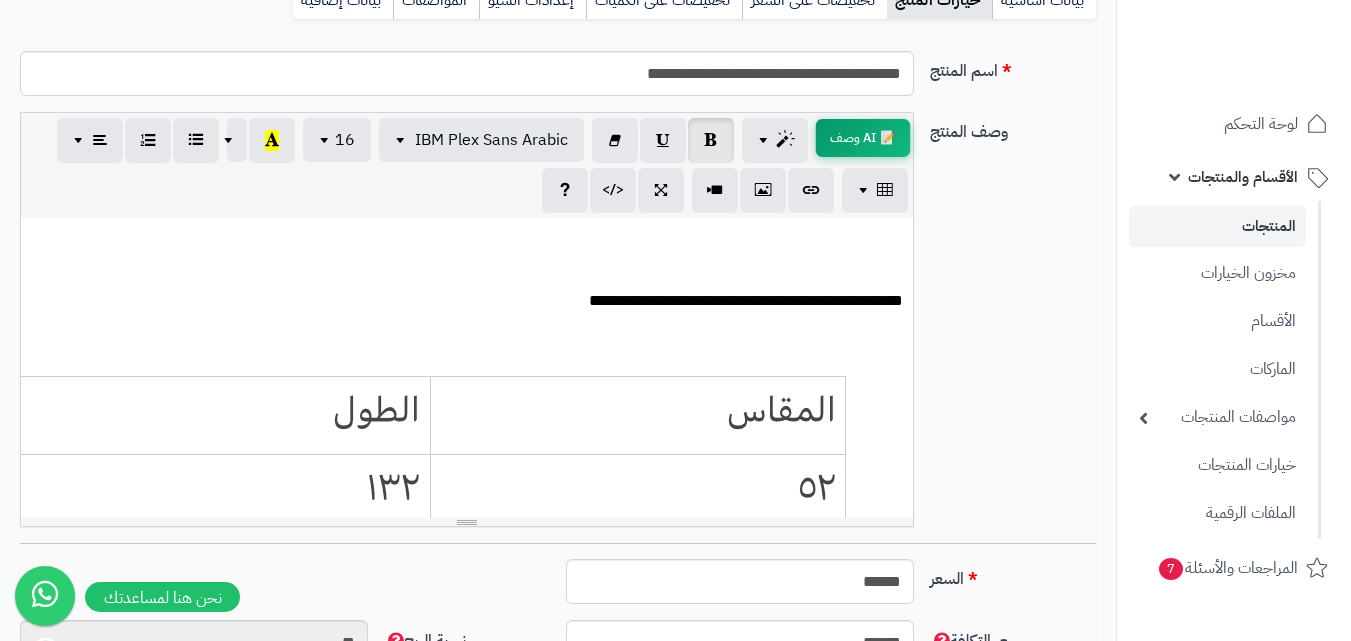 scroll, scrollTop: 0, scrollLeft: 0, axis: both 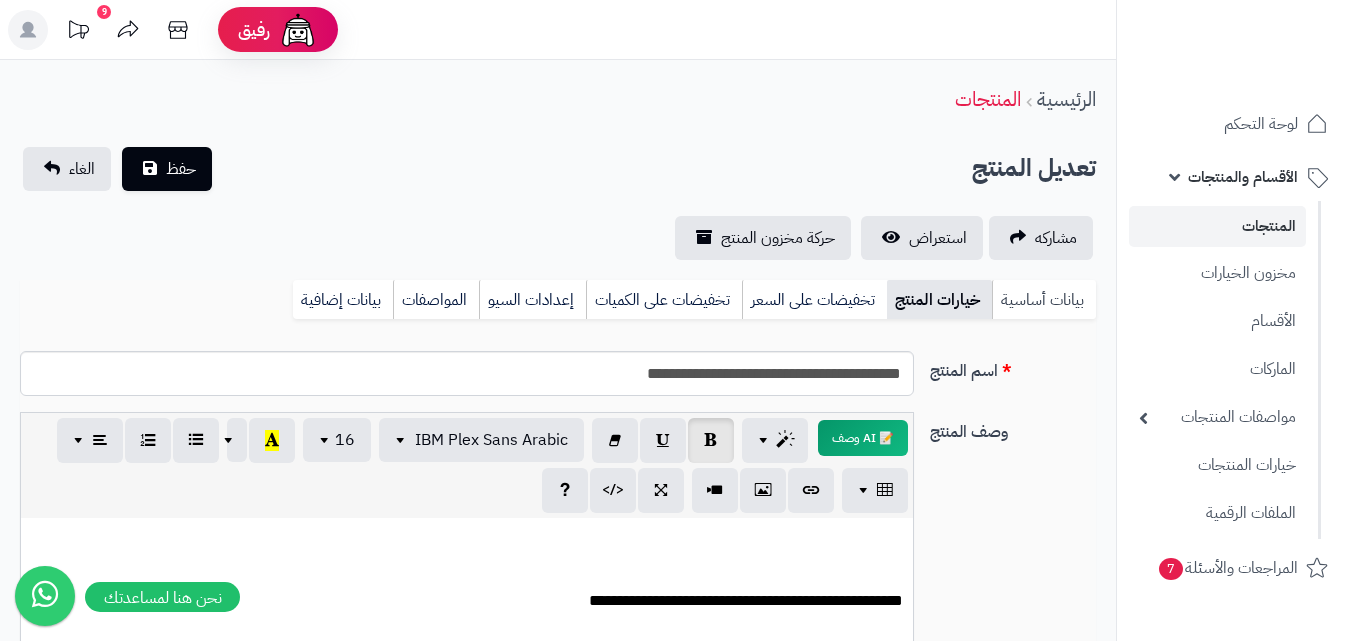 click on "بيانات أساسية" at bounding box center [1044, 300] 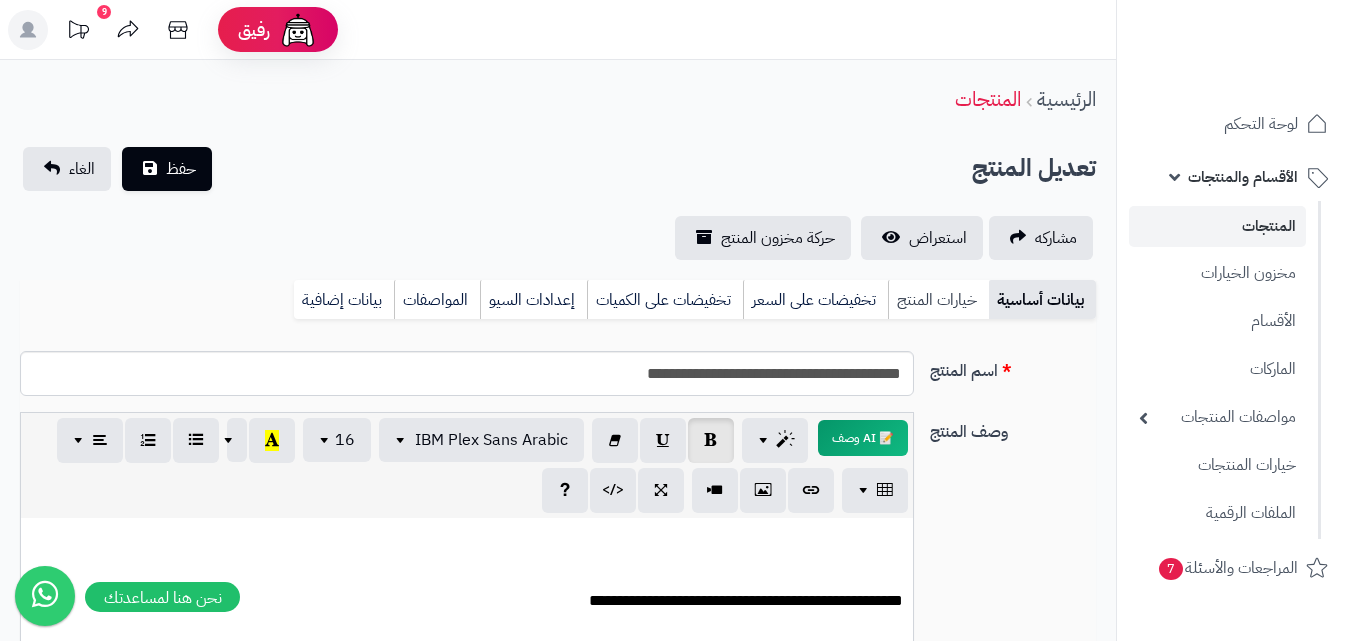 click on "خيارات المنتج" at bounding box center [938, 300] 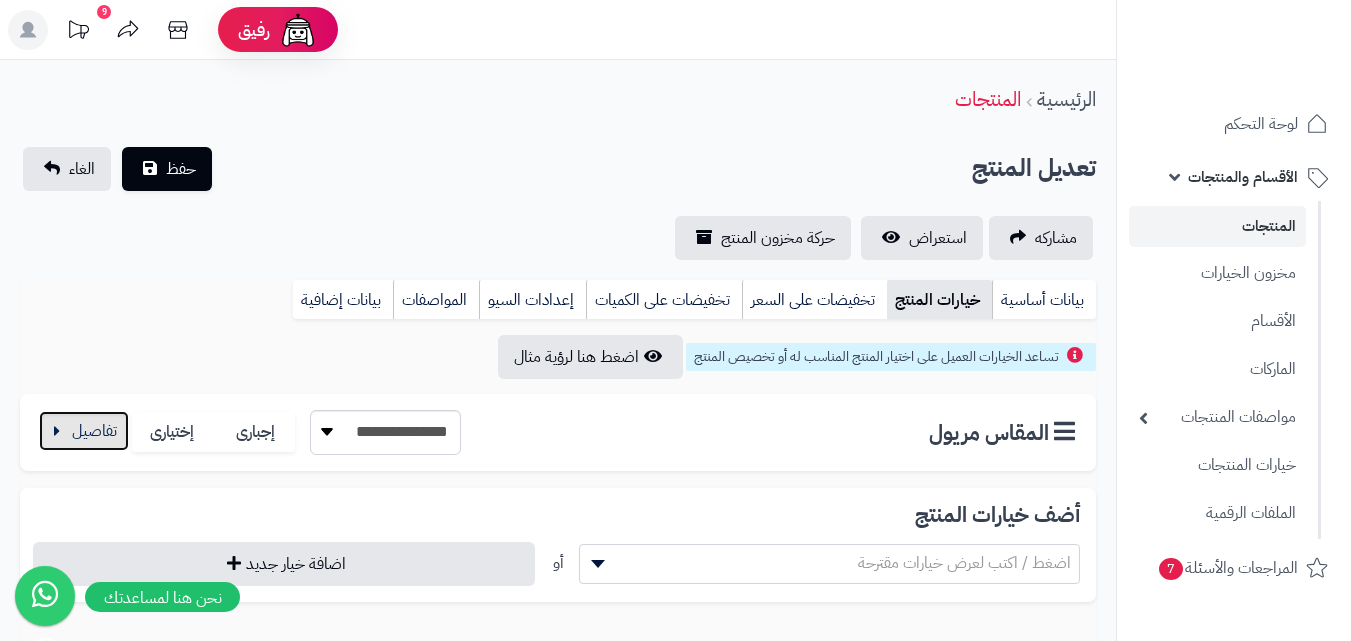 click at bounding box center [84, 431] 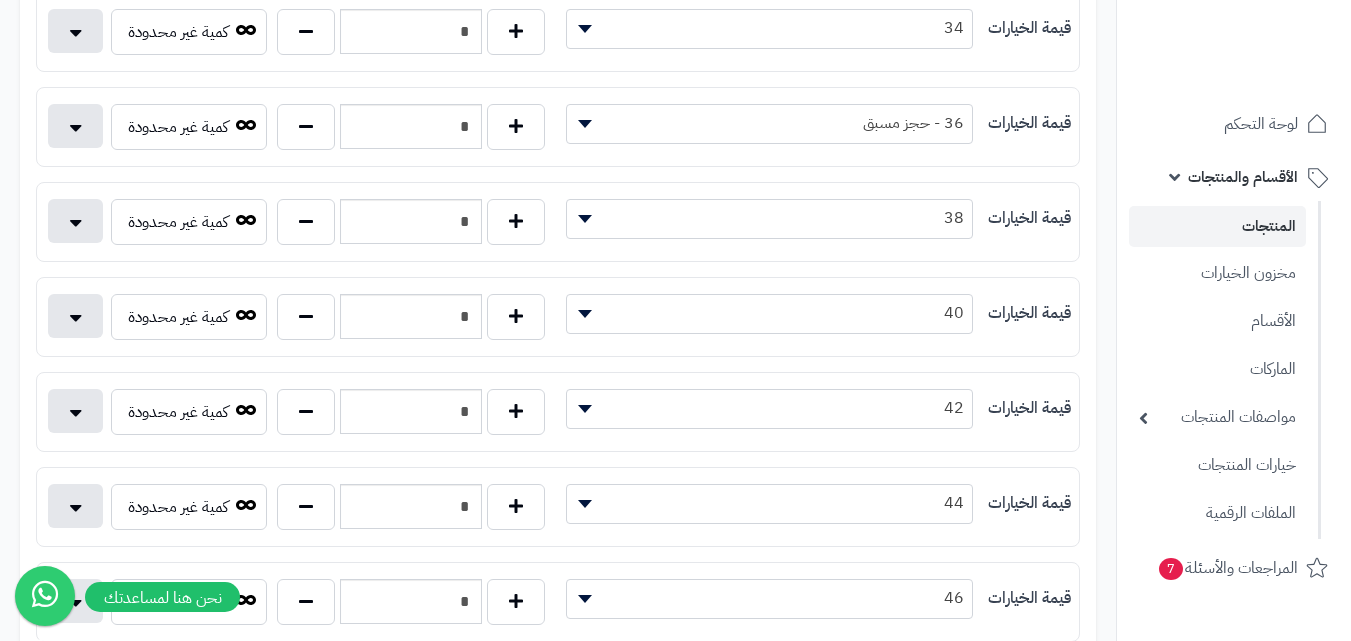 scroll, scrollTop: 600, scrollLeft: 0, axis: vertical 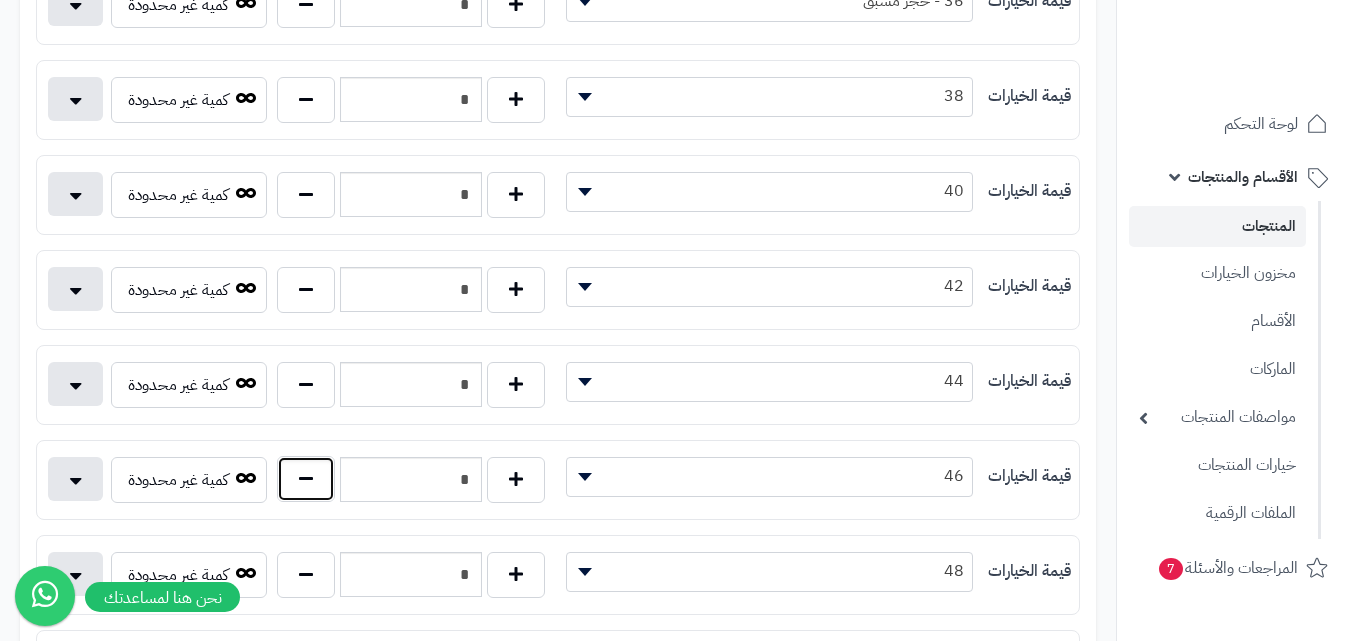 click at bounding box center (306, 479) 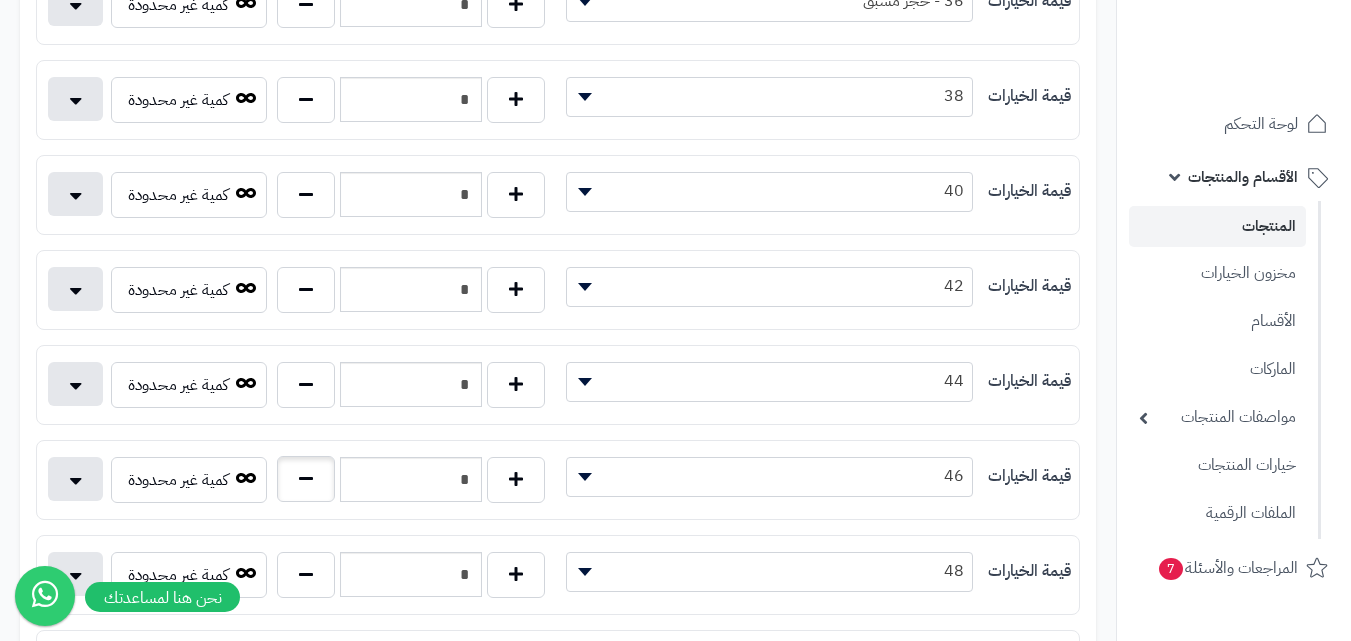 type on "*" 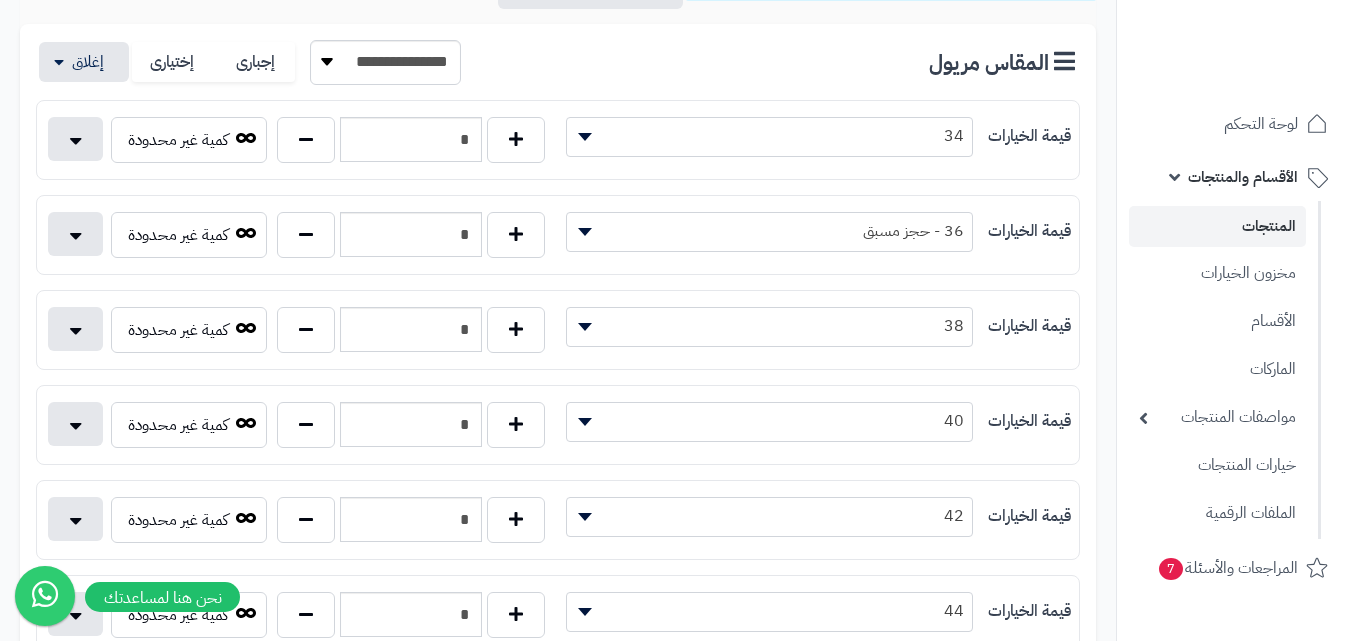 scroll, scrollTop: 0, scrollLeft: 0, axis: both 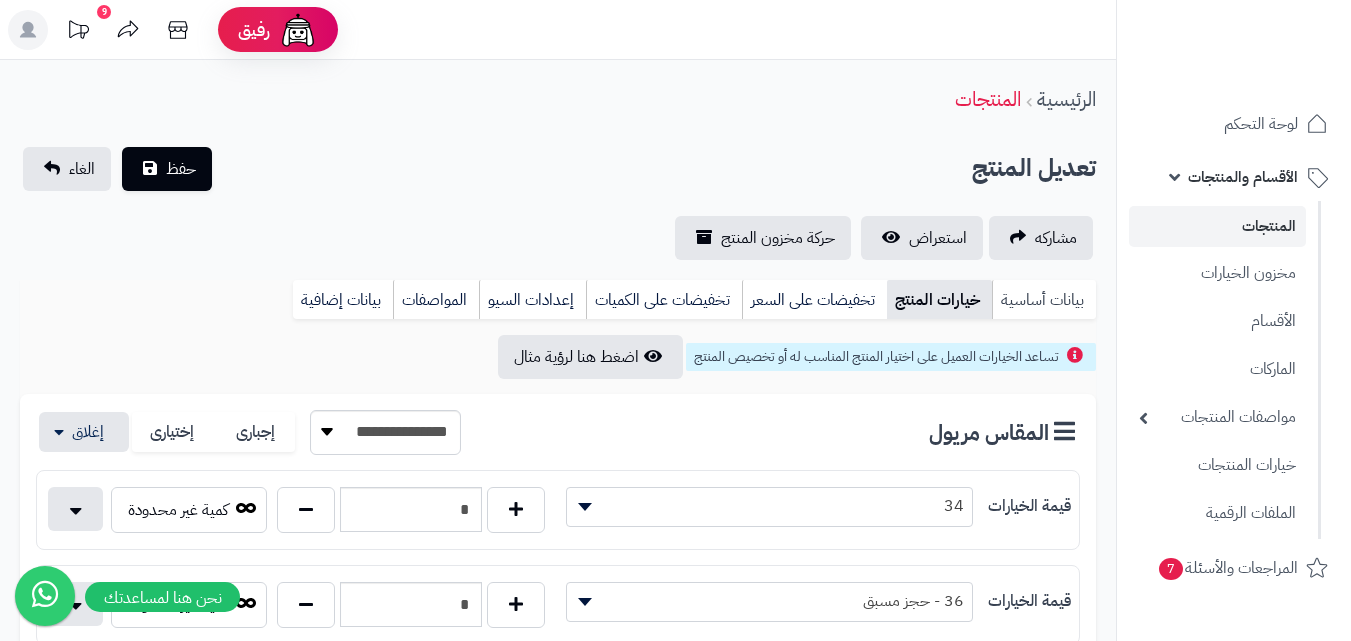 click on "بيانات أساسية" at bounding box center (1044, 300) 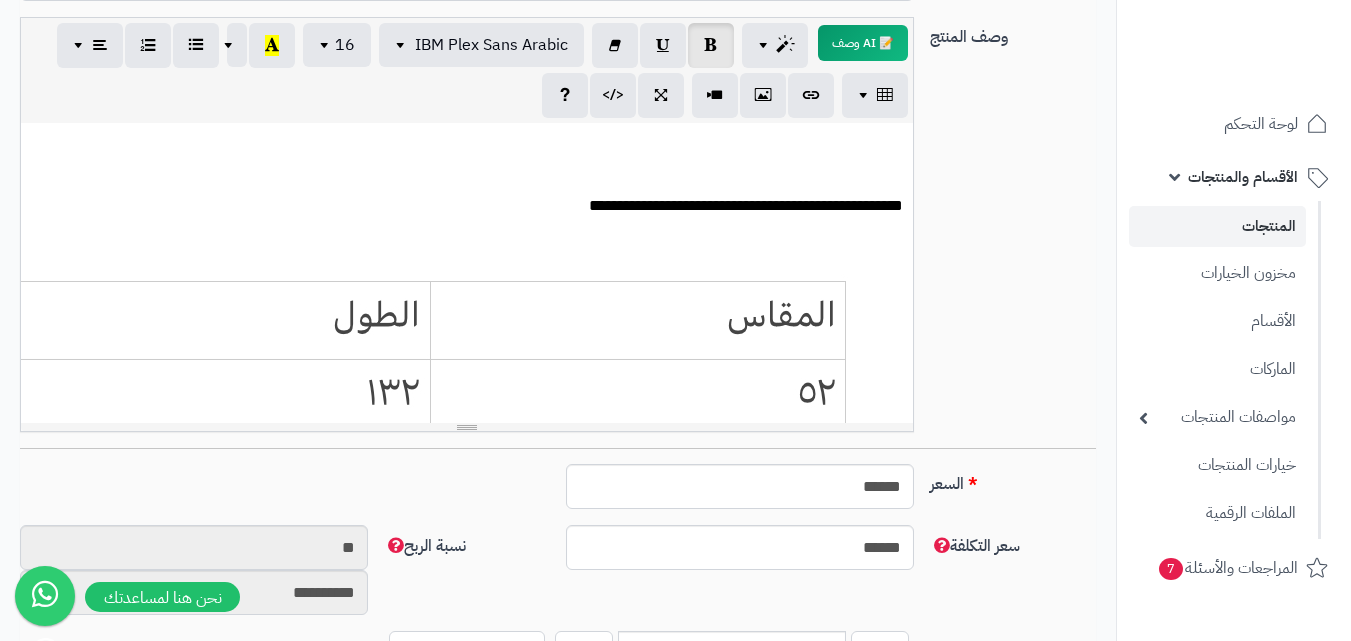 scroll, scrollTop: 0, scrollLeft: 0, axis: both 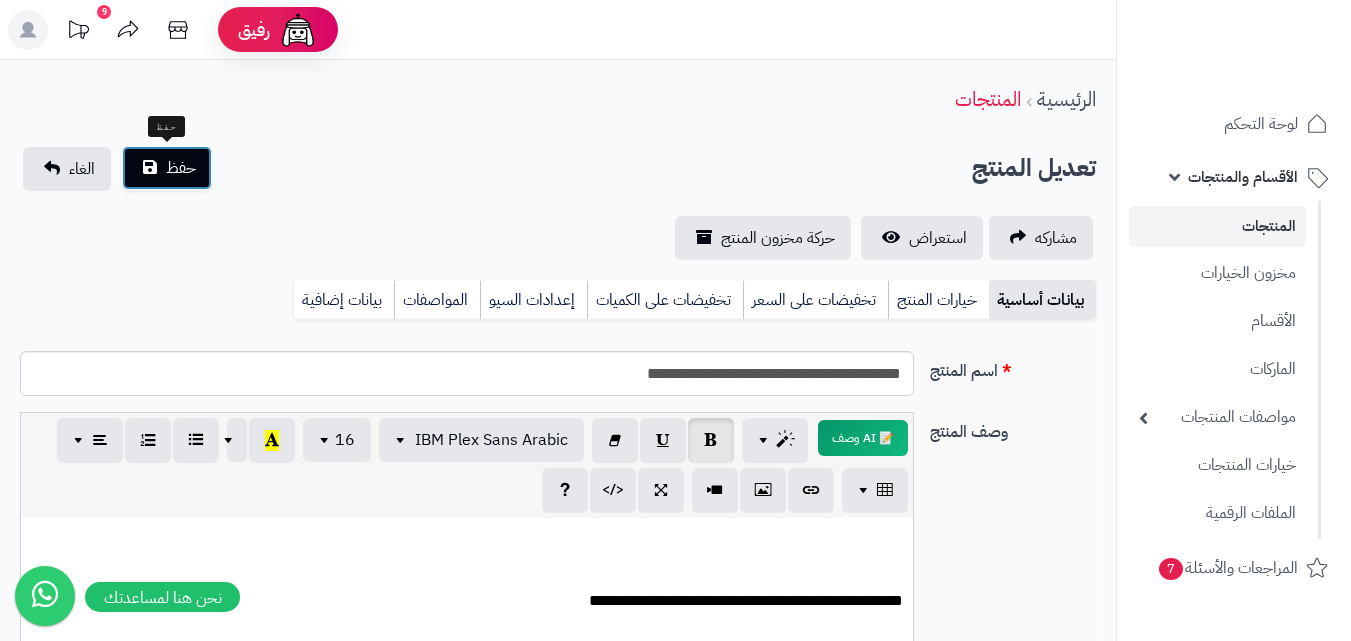click on "حفظ" at bounding box center [167, 168] 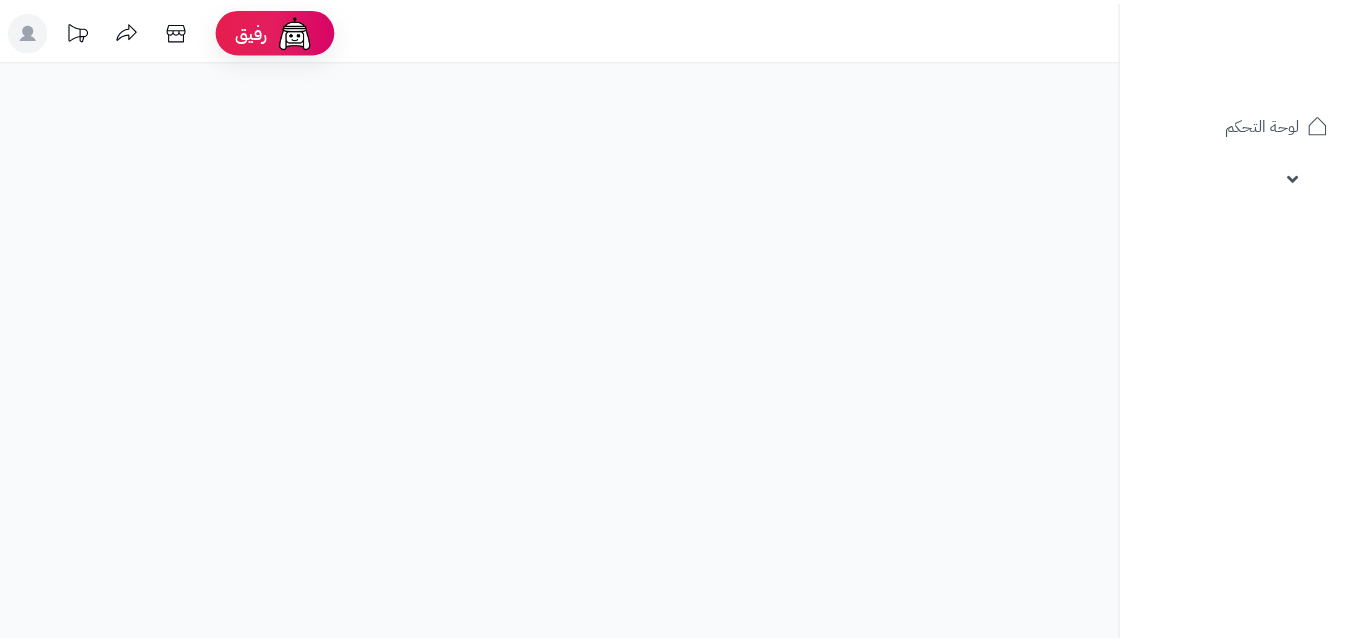 scroll, scrollTop: 0, scrollLeft: 0, axis: both 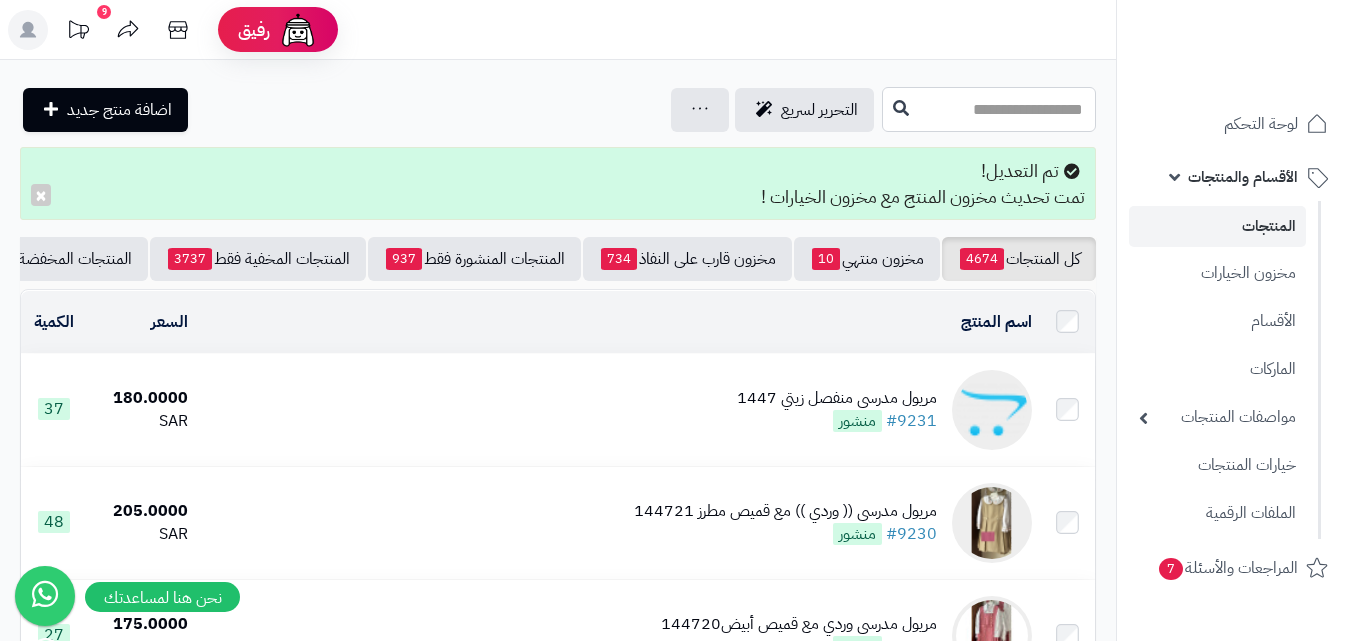 click at bounding box center [989, 109] 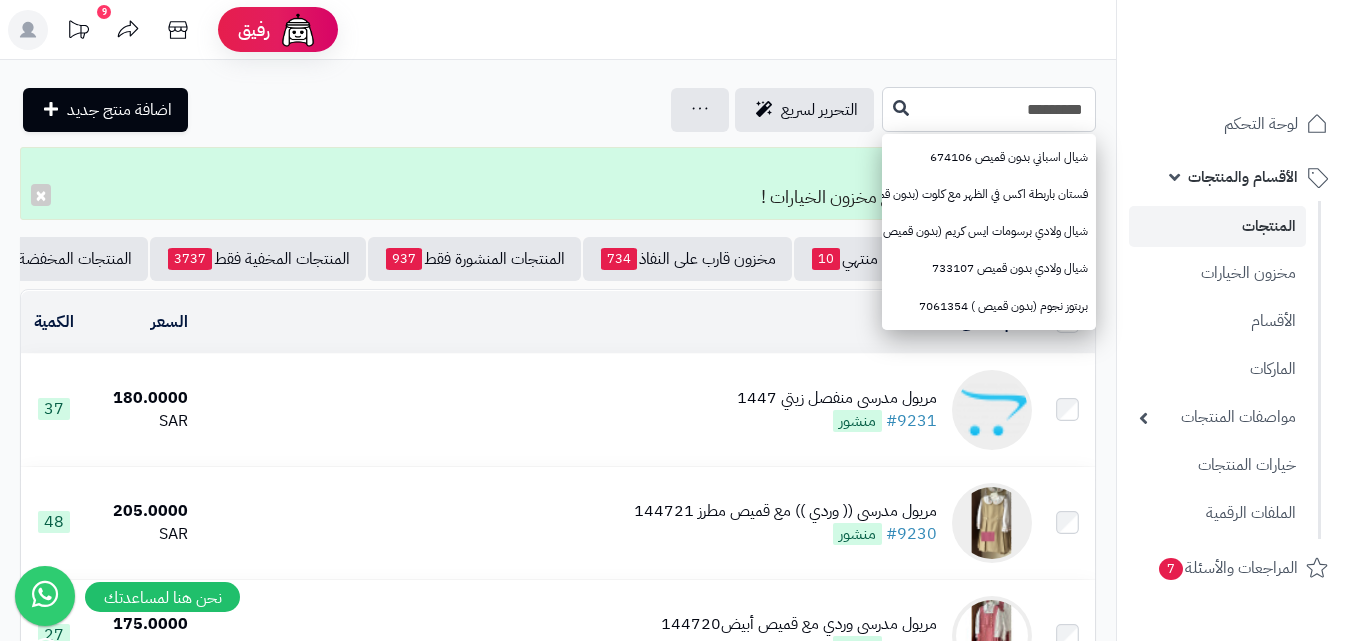 type on "*********" 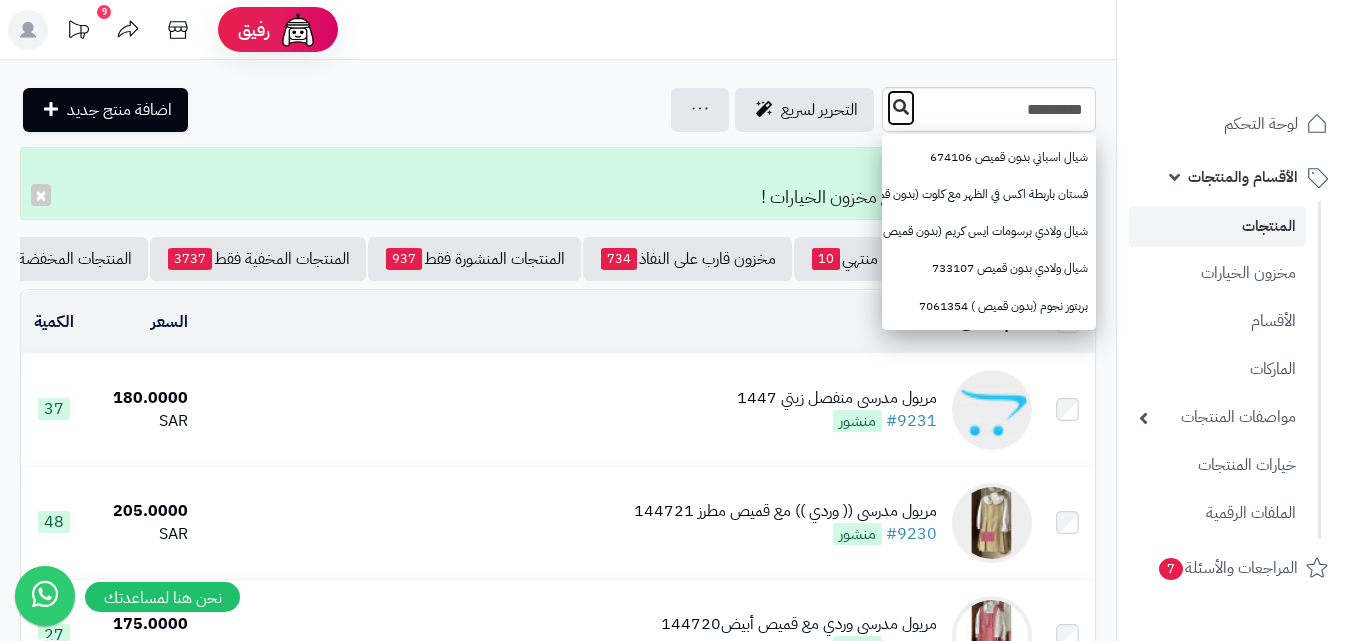 click at bounding box center [901, 107] 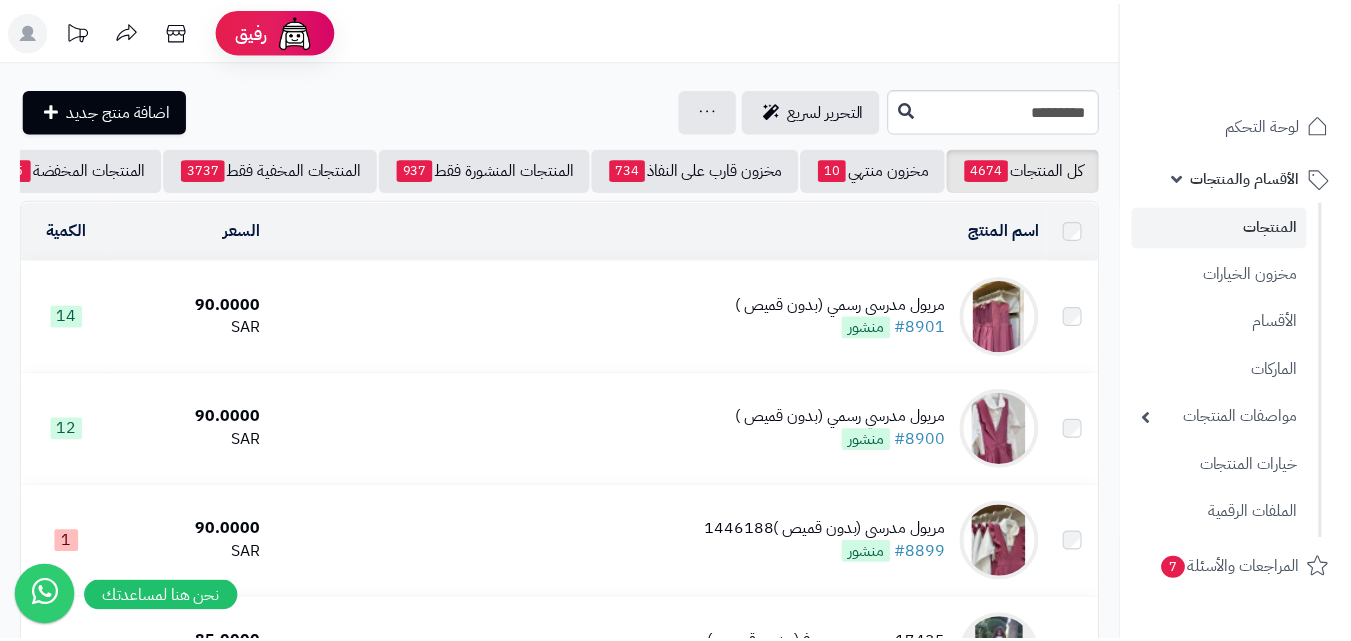 scroll, scrollTop: 0, scrollLeft: 0, axis: both 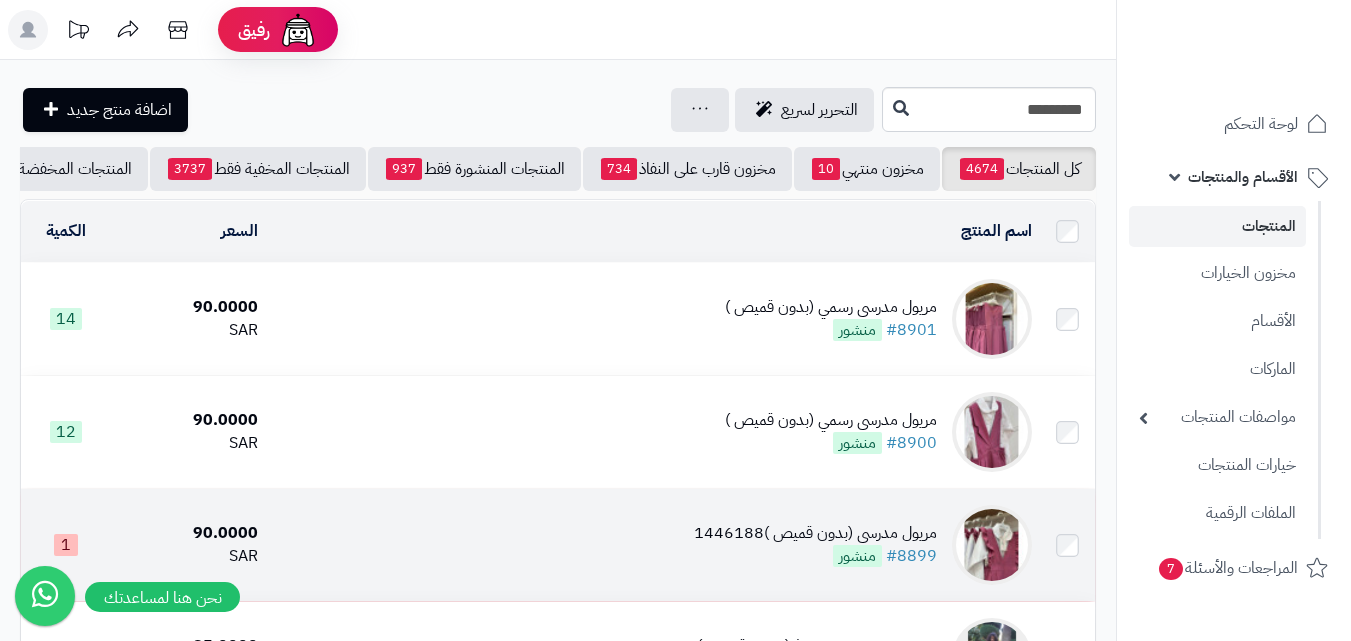 click at bounding box center [992, 545] 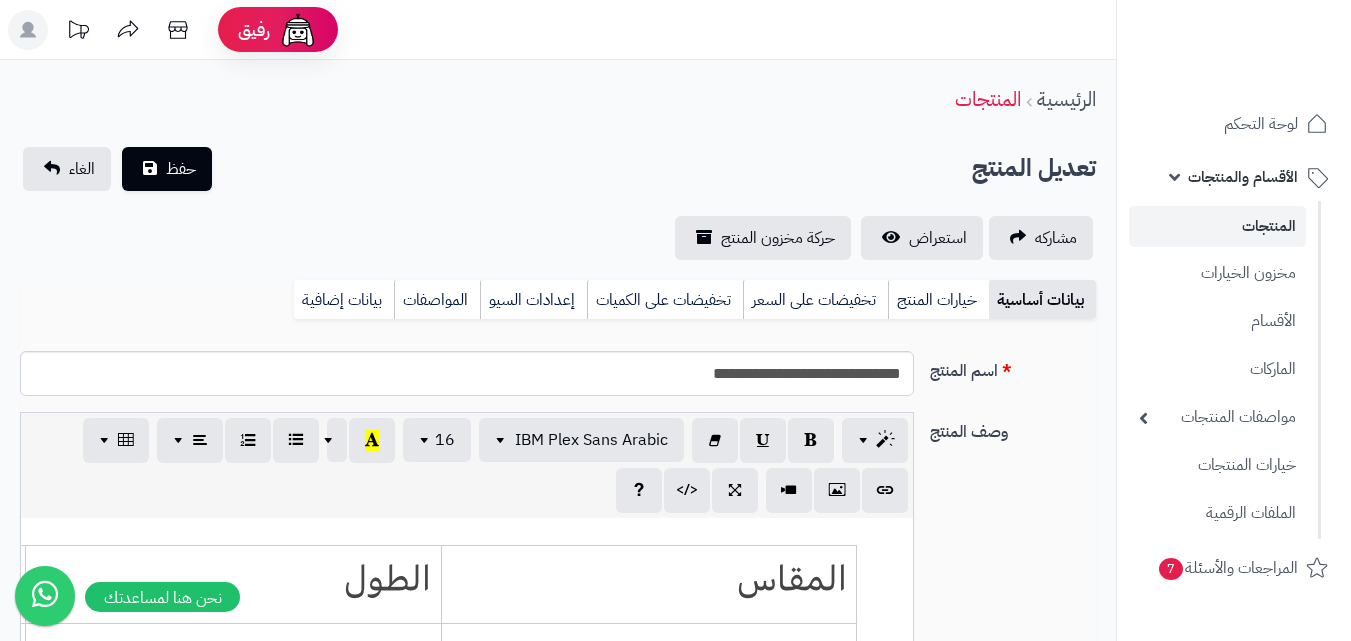 scroll, scrollTop: 0, scrollLeft: 0, axis: both 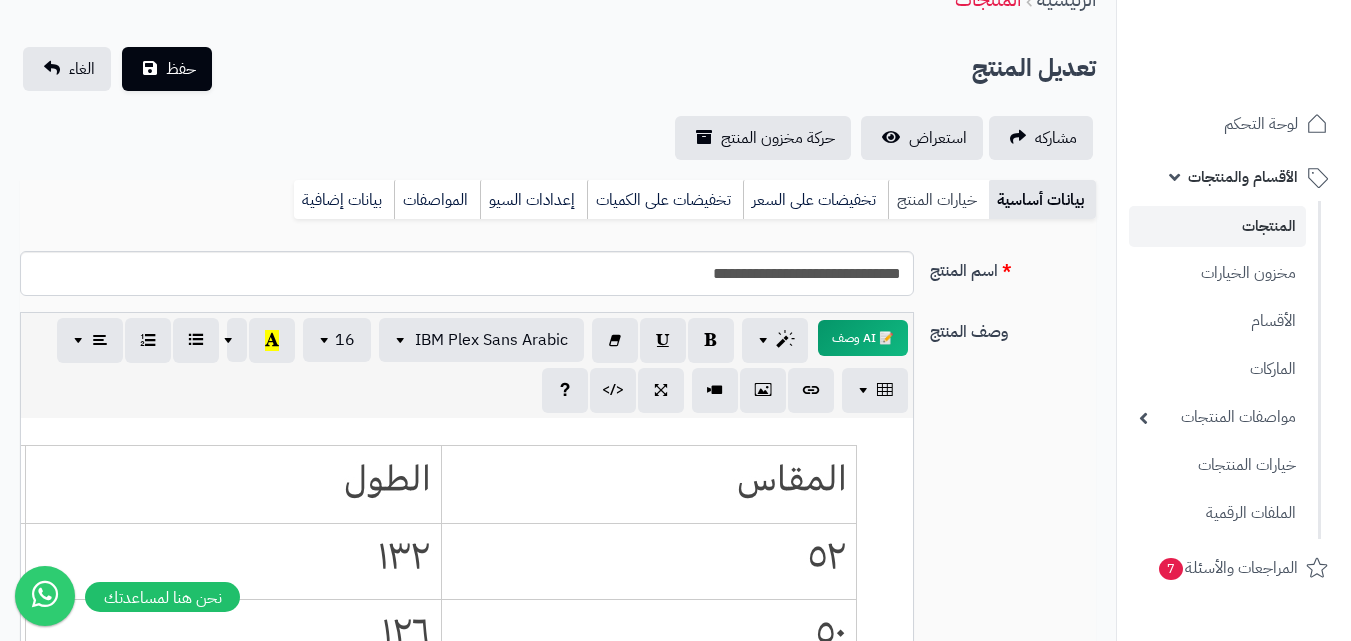click on "خيارات المنتج" at bounding box center [938, 200] 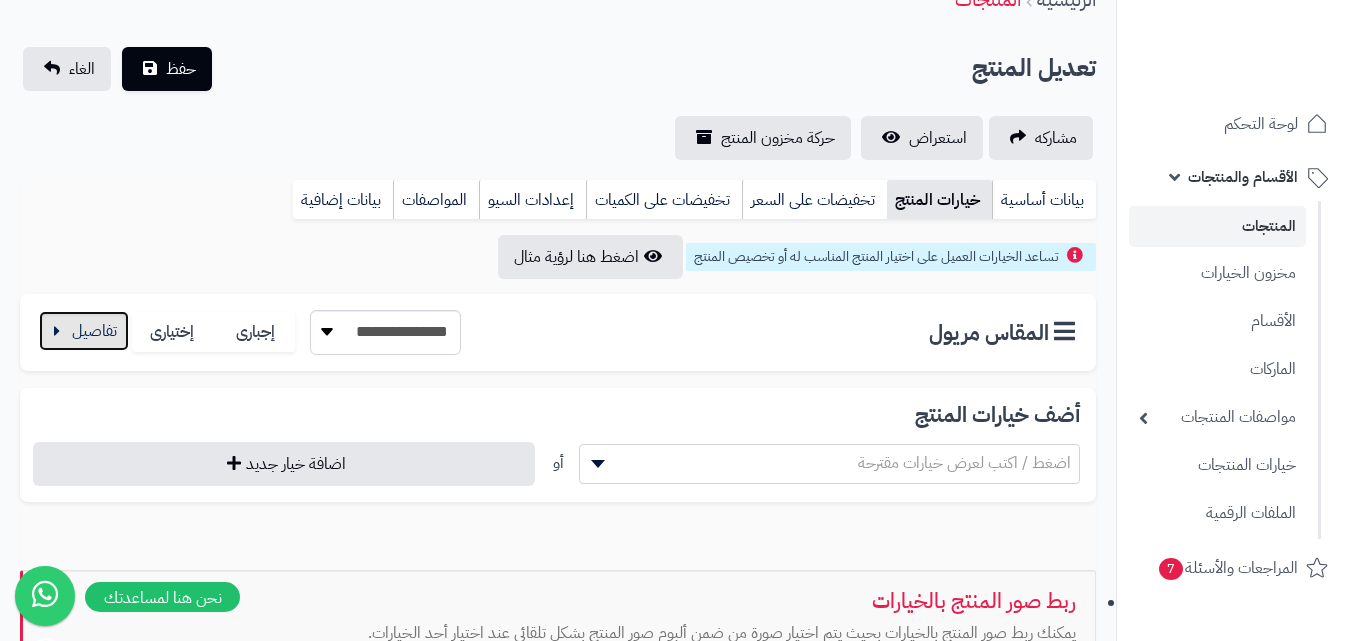 click at bounding box center (84, 331) 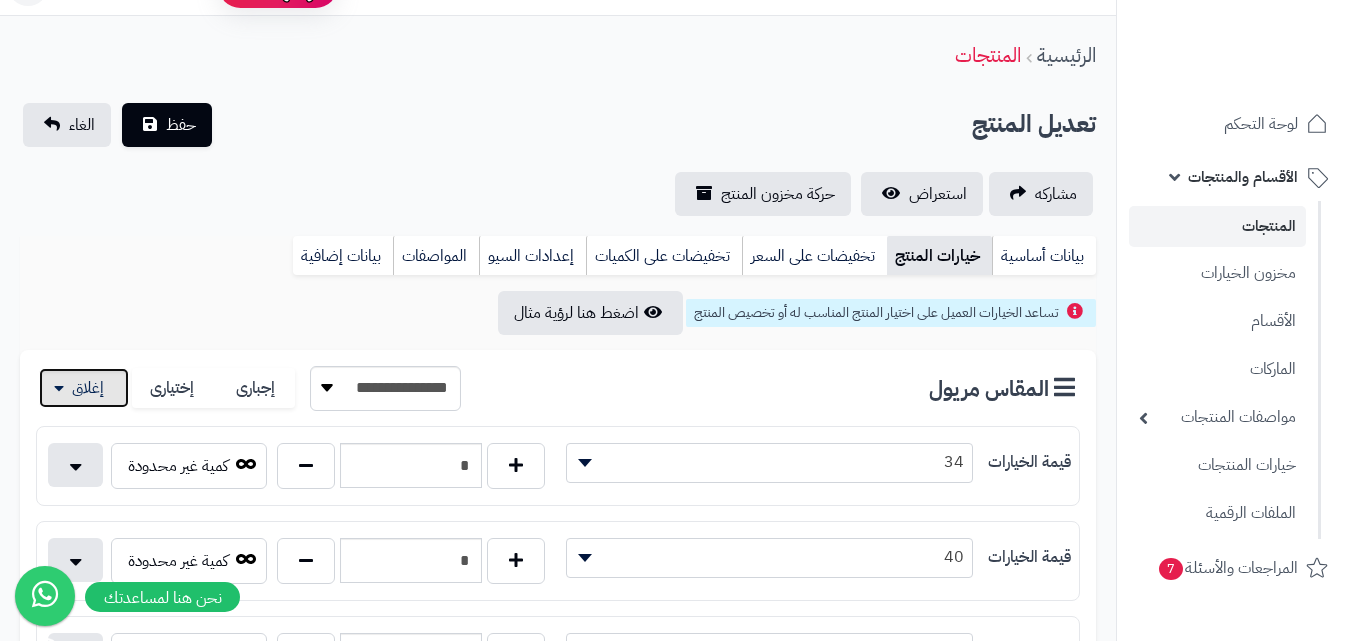 scroll, scrollTop: 0, scrollLeft: 0, axis: both 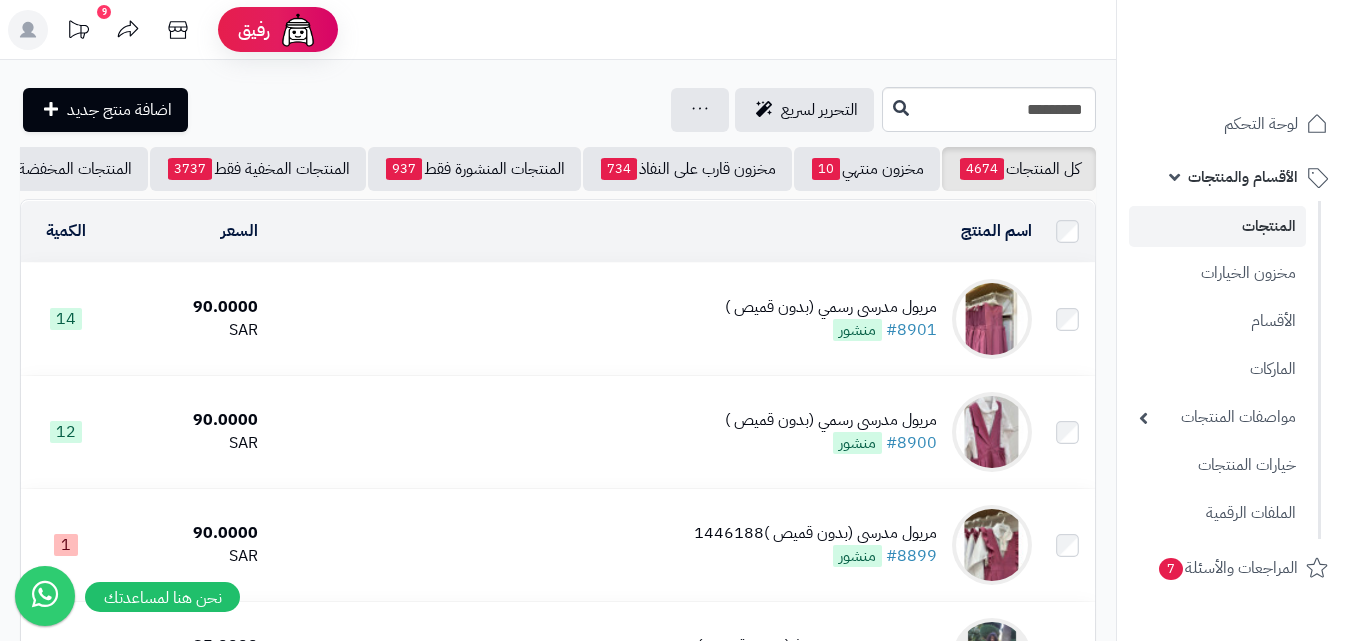 click on "المنتجات" at bounding box center (1217, 226) 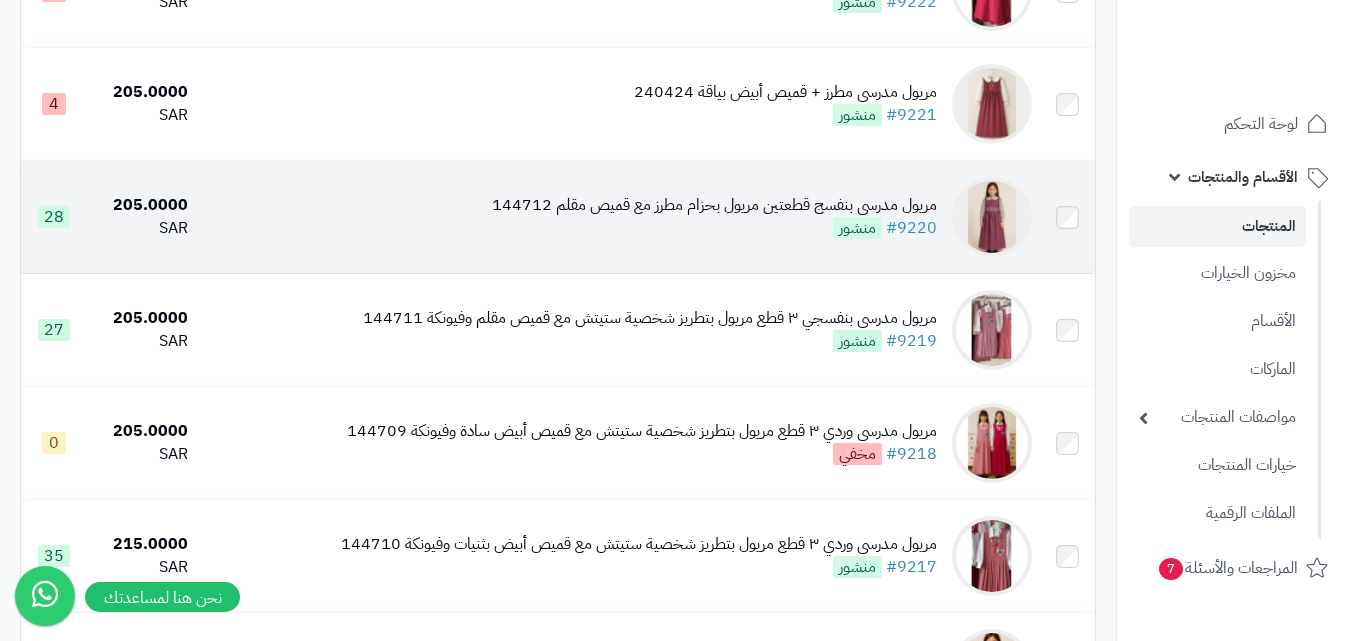 scroll, scrollTop: 1400, scrollLeft: 0, axis: vertical 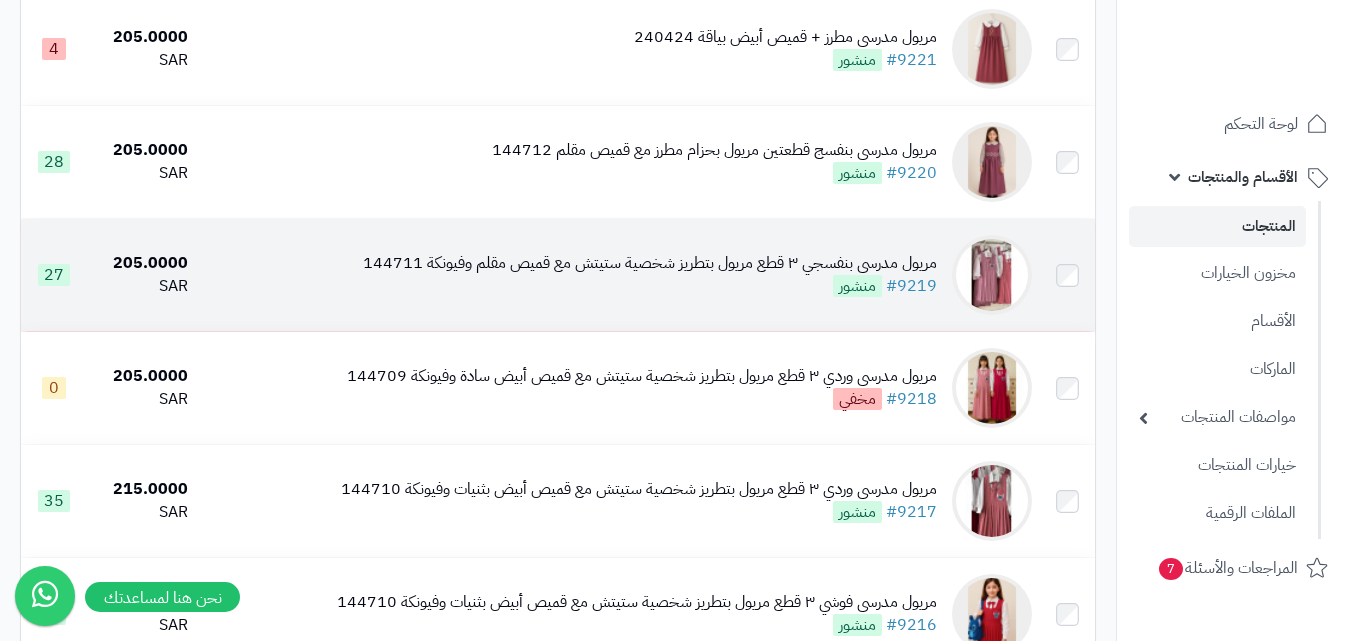 click at bounding box center [992, 275] 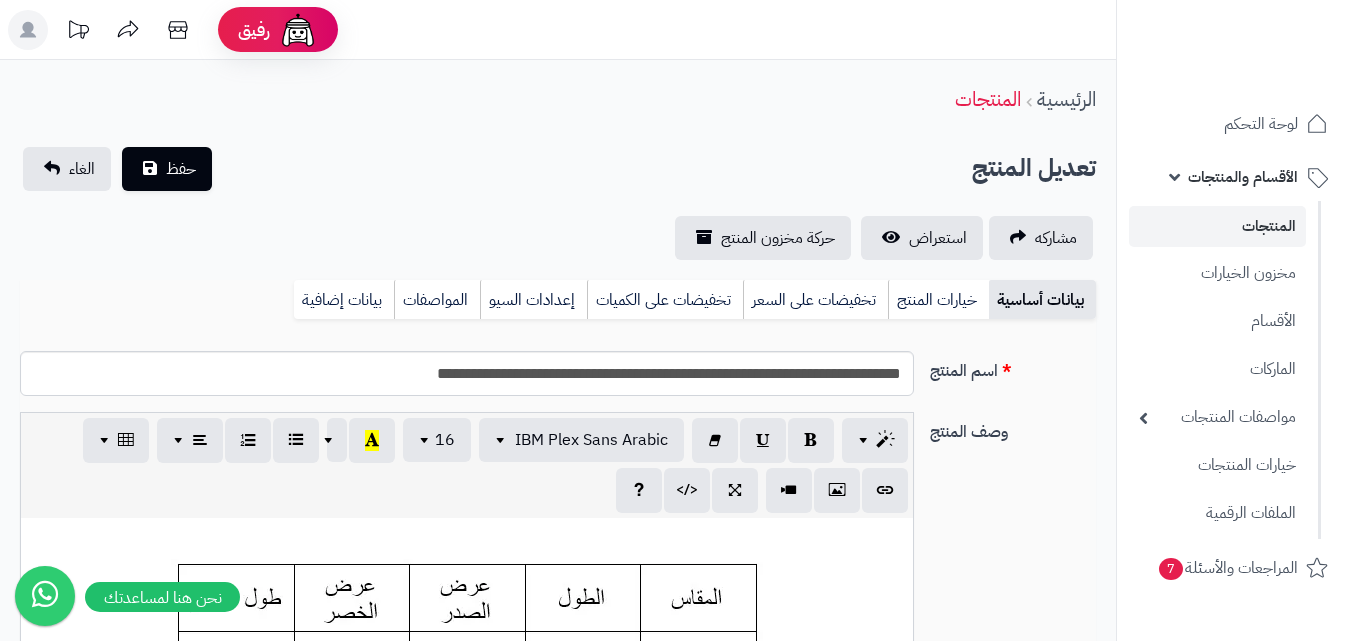 scroll, scrollTop: 0, scrollLeft: 0, axis: both 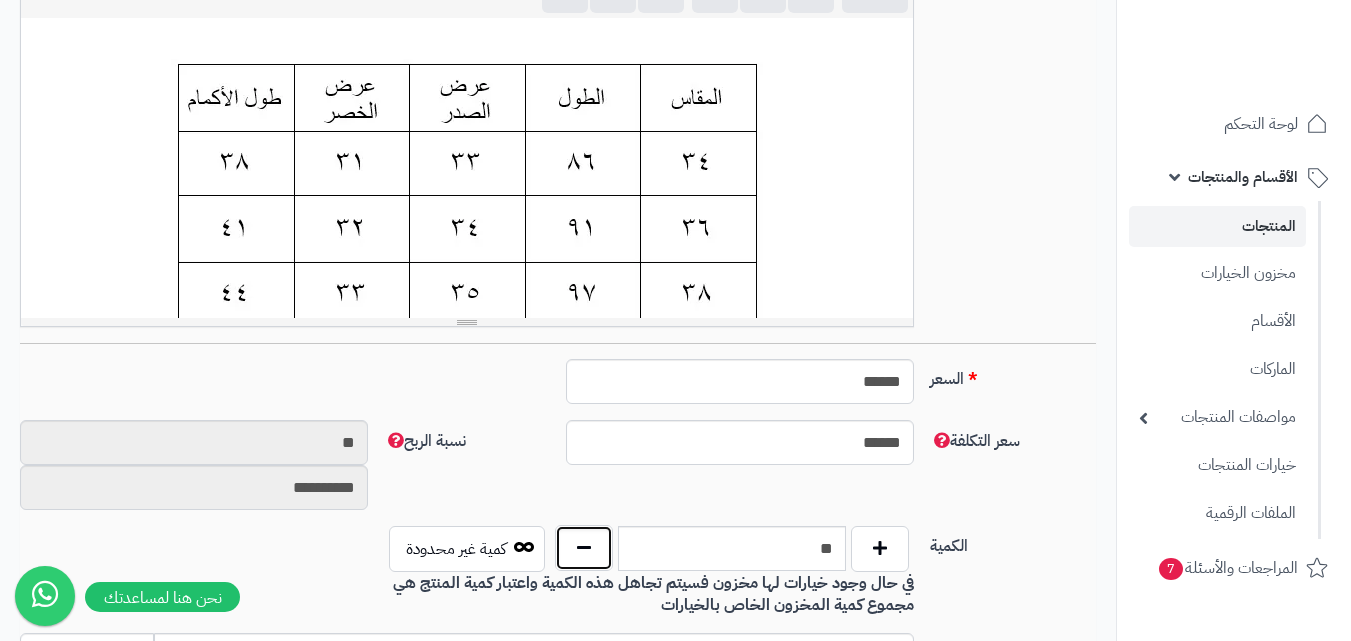 click at bounding box center [584, 548] 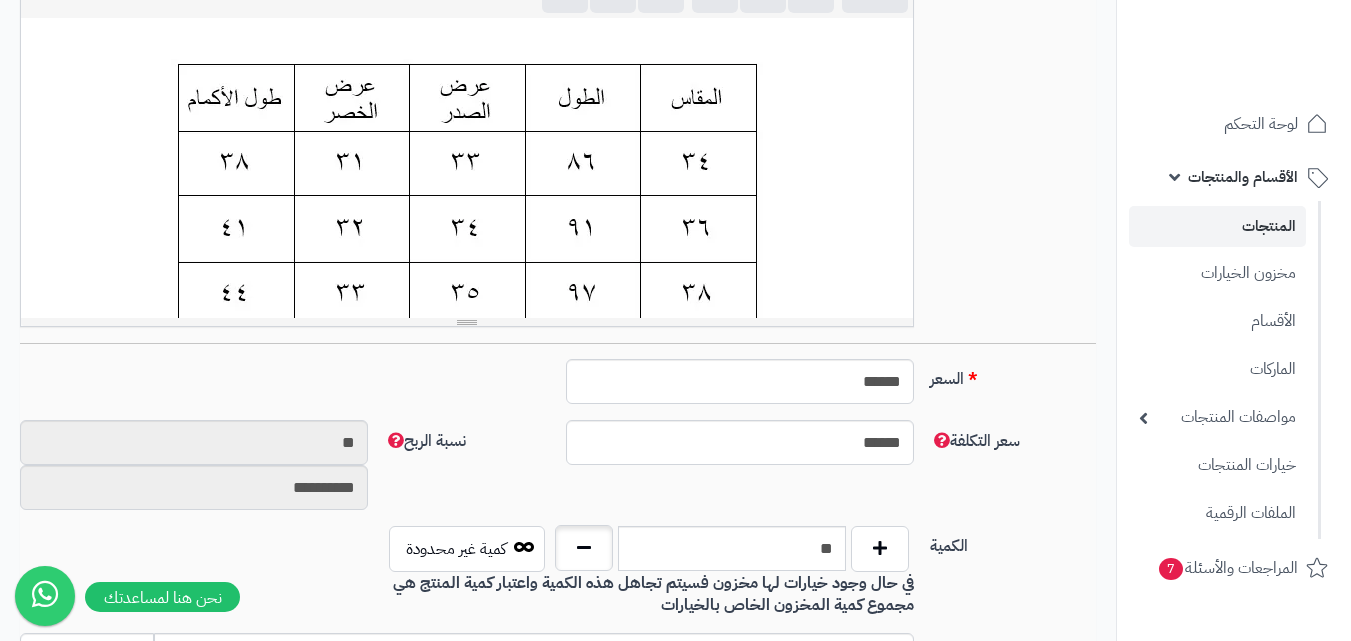 type on "**" 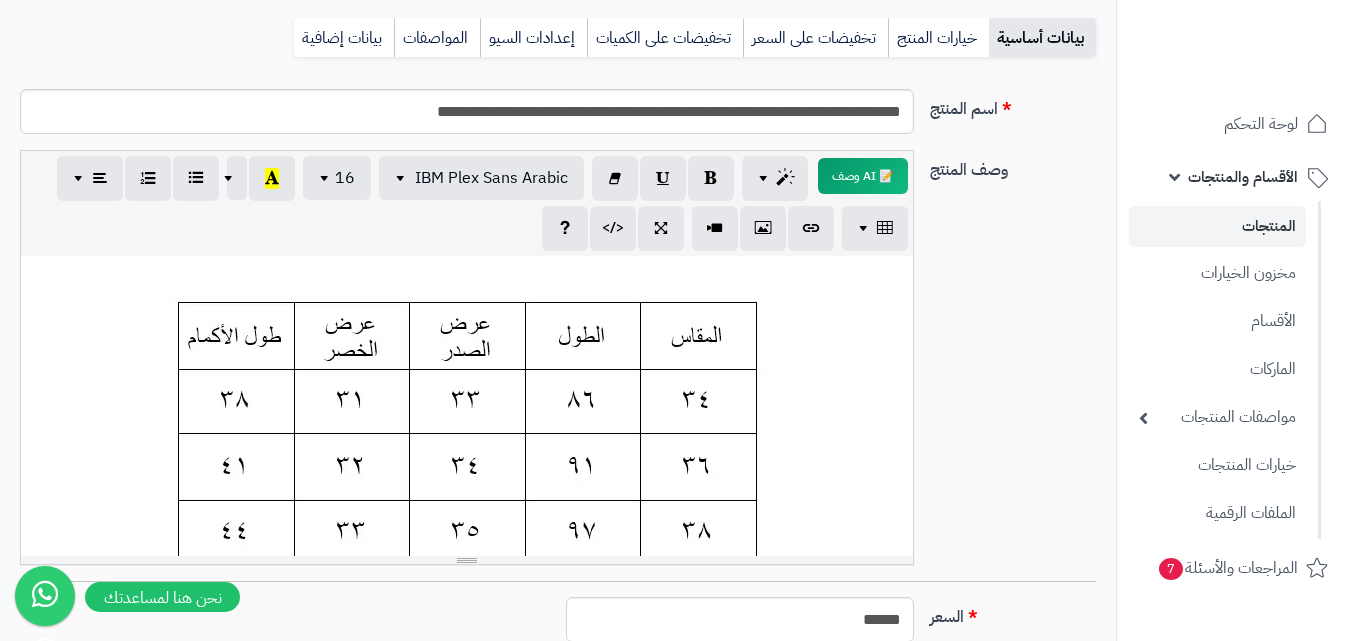 scroll, scrollTop: 0, scrollLeft: 0, axis: both 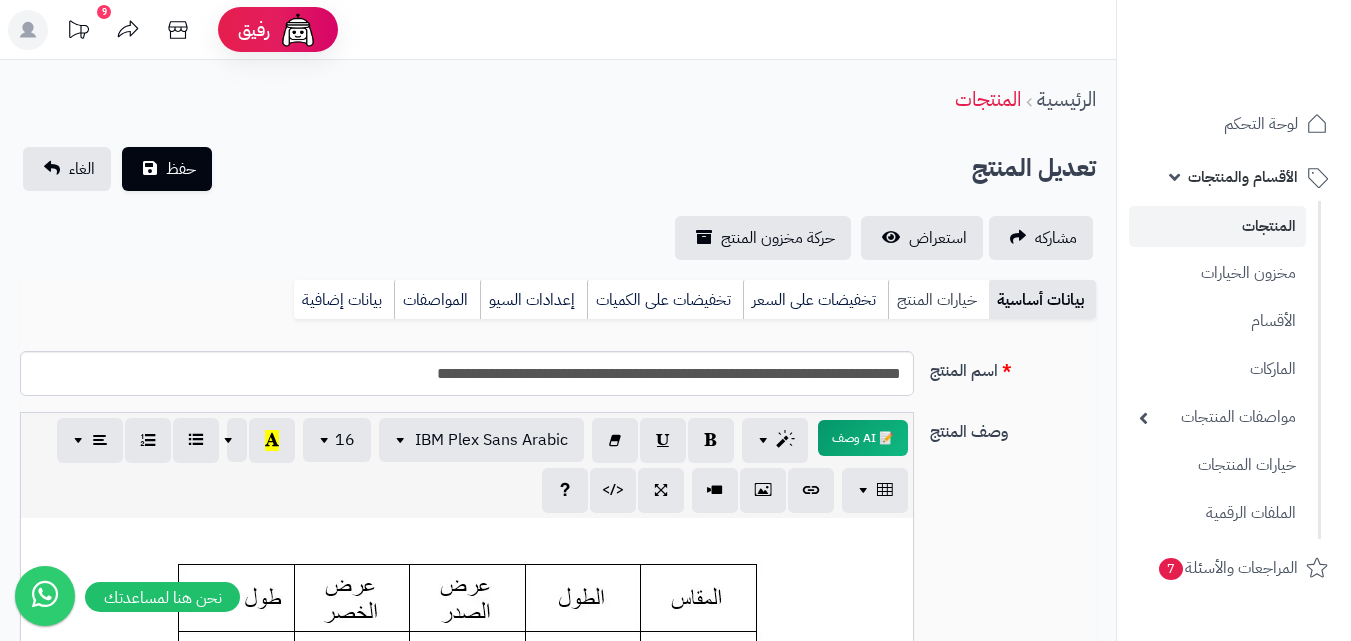 click on "خيارات المنتج" at bounding box center (938, 300) 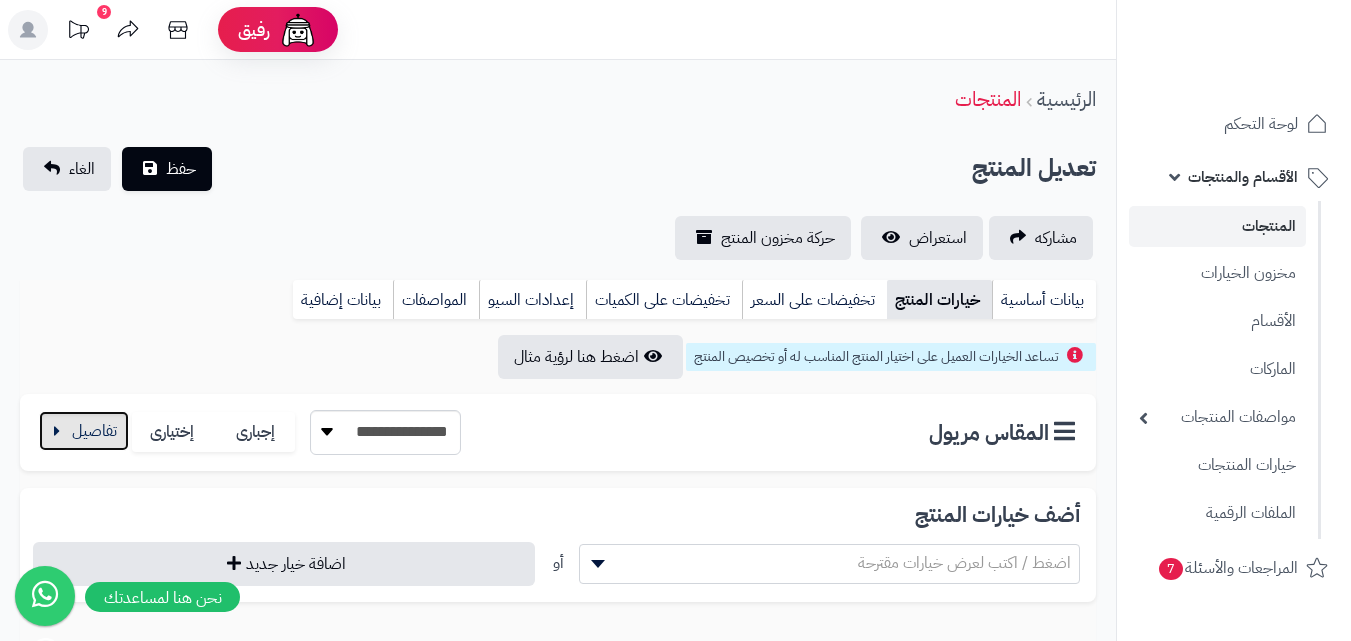 click at bounding box center [84, 431] 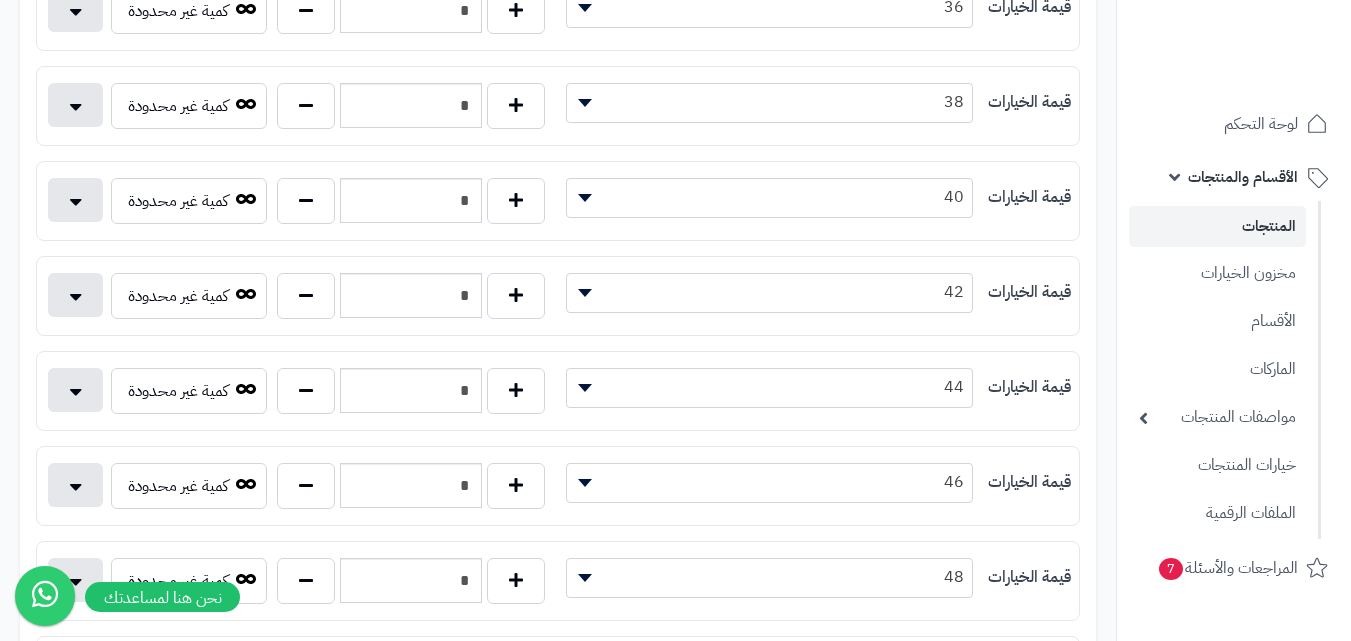 scroll, scrollTop: 600, scrollLeft: 0, axis: vertical 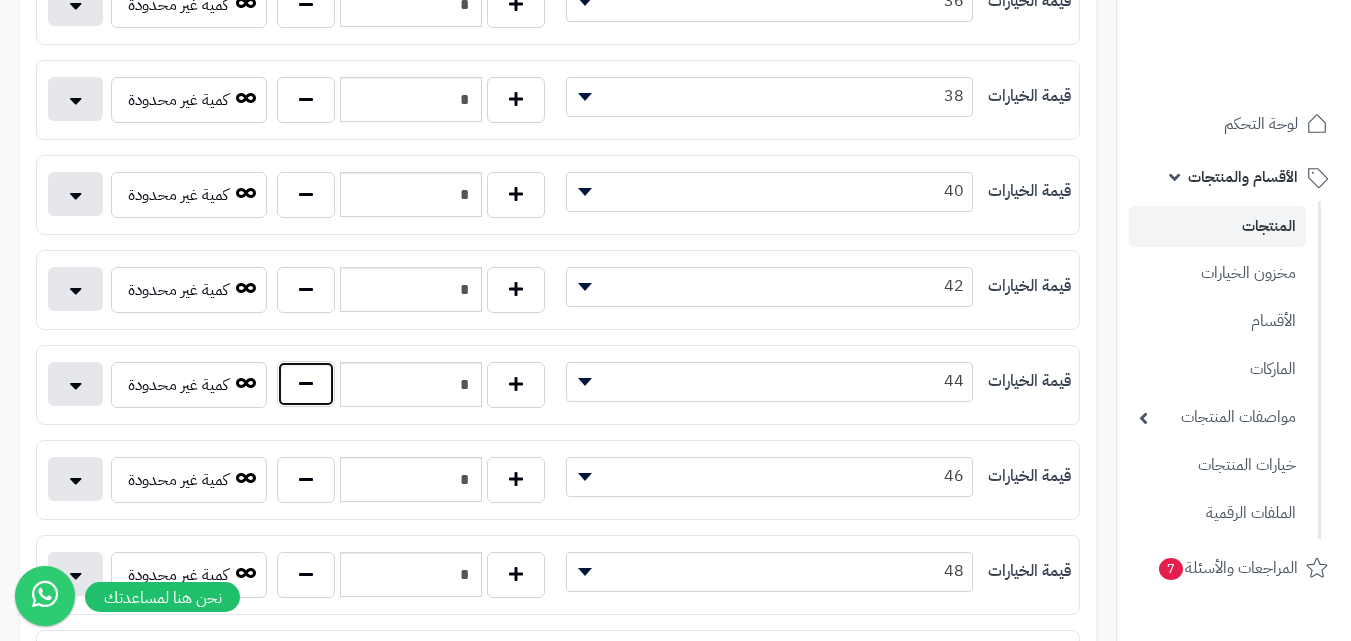 click at bounding box center [306, 384] 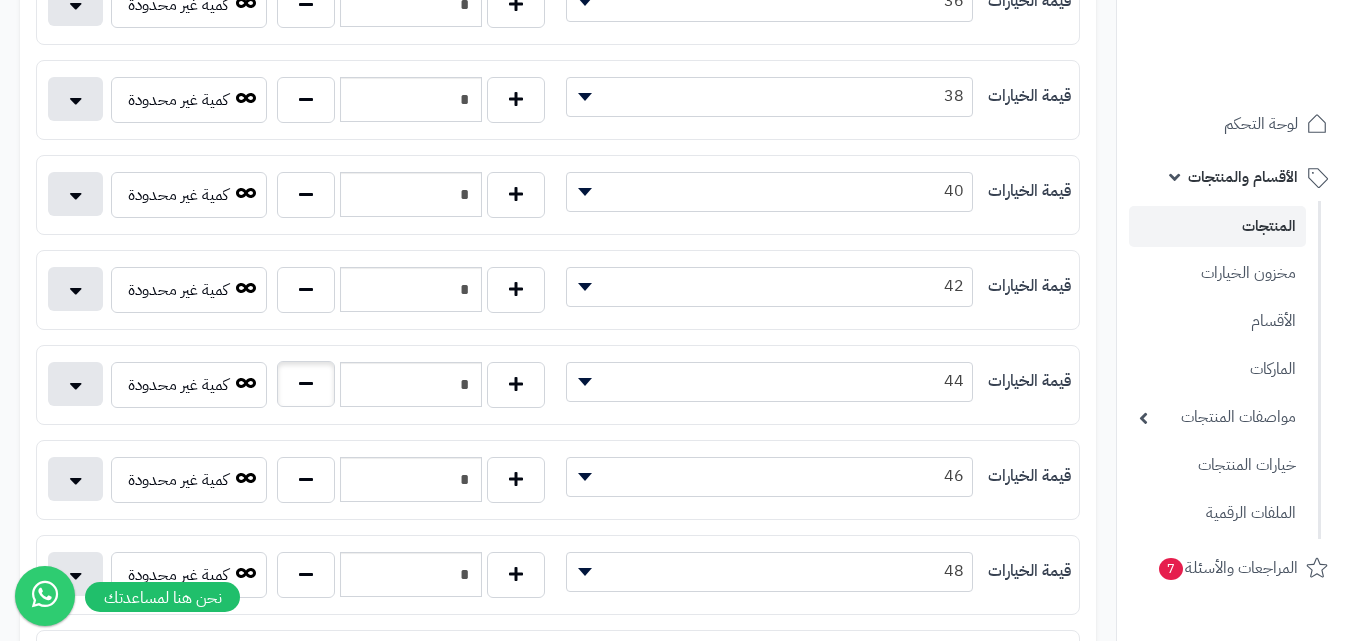 type on "*" 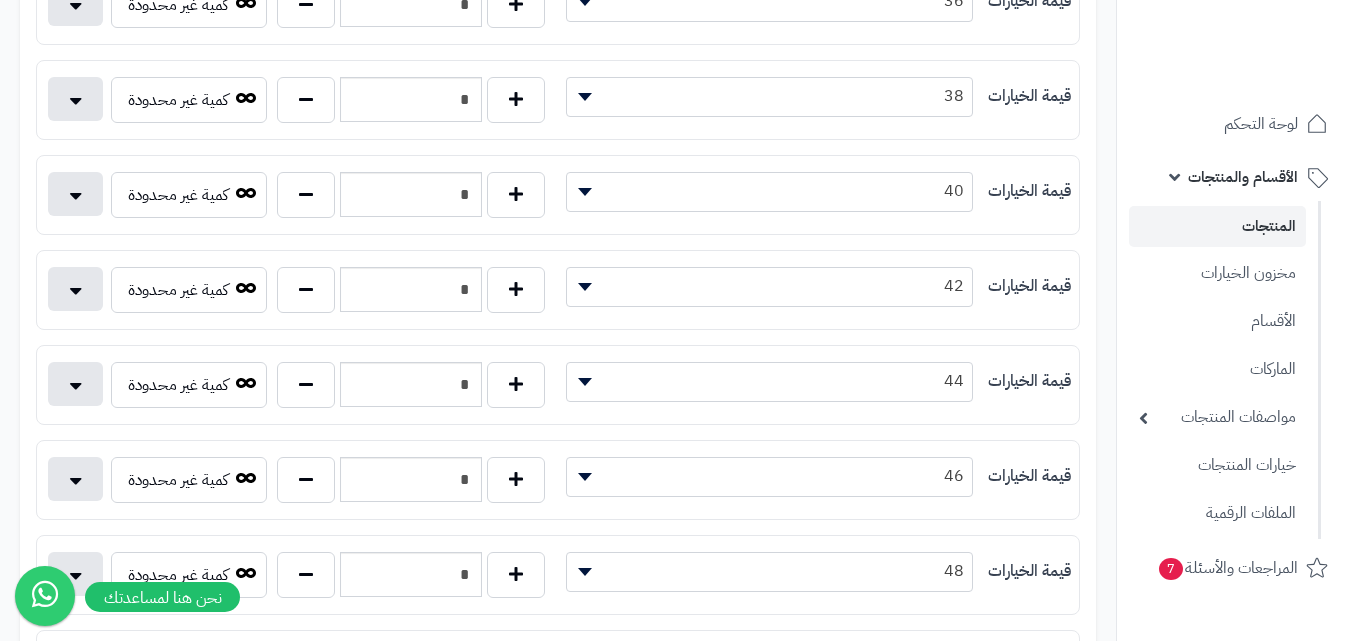 scroll, scrollTop: 0, scrollLeft: 0, axis: both 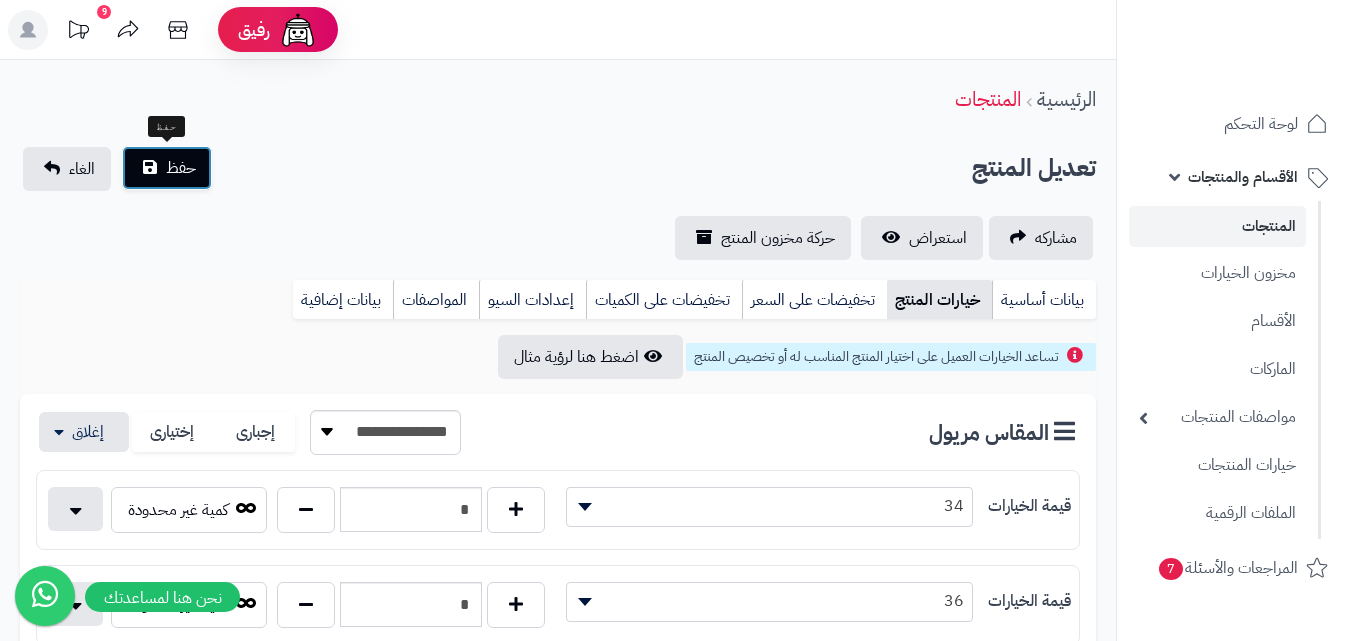 click on "حفظ" at bounding box center (181, 168) 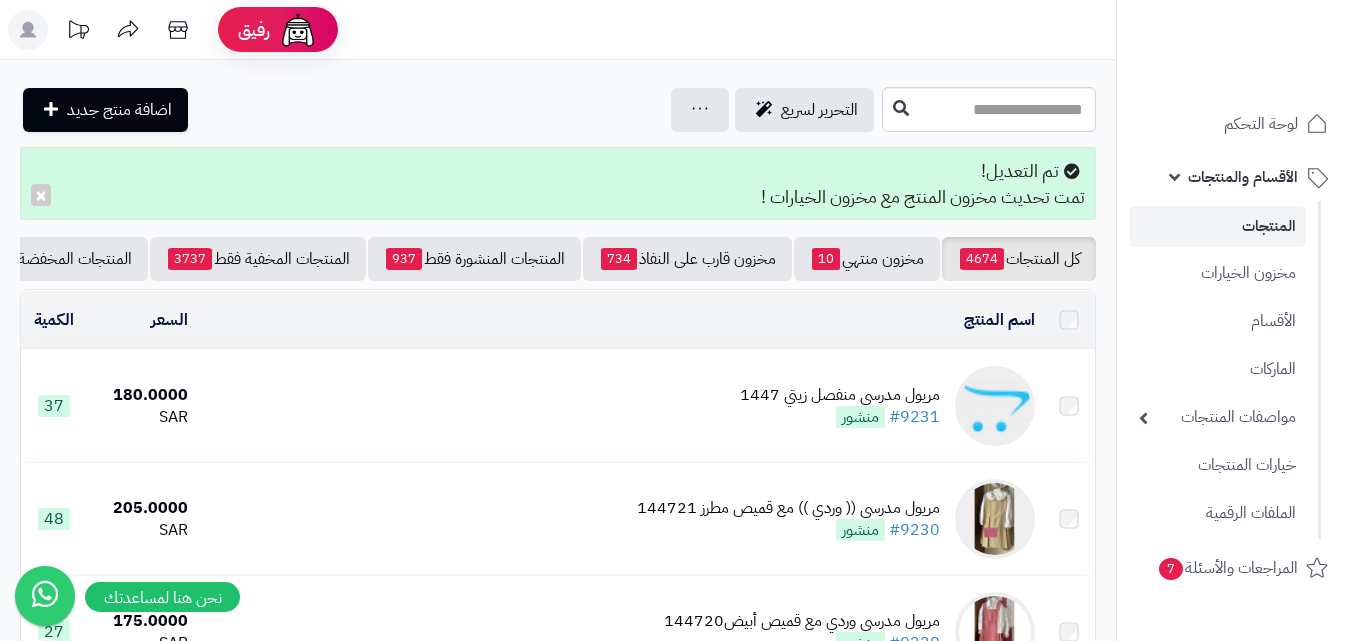 scroll, scrollTop: 0, scrollLeft: 0, axis: both 